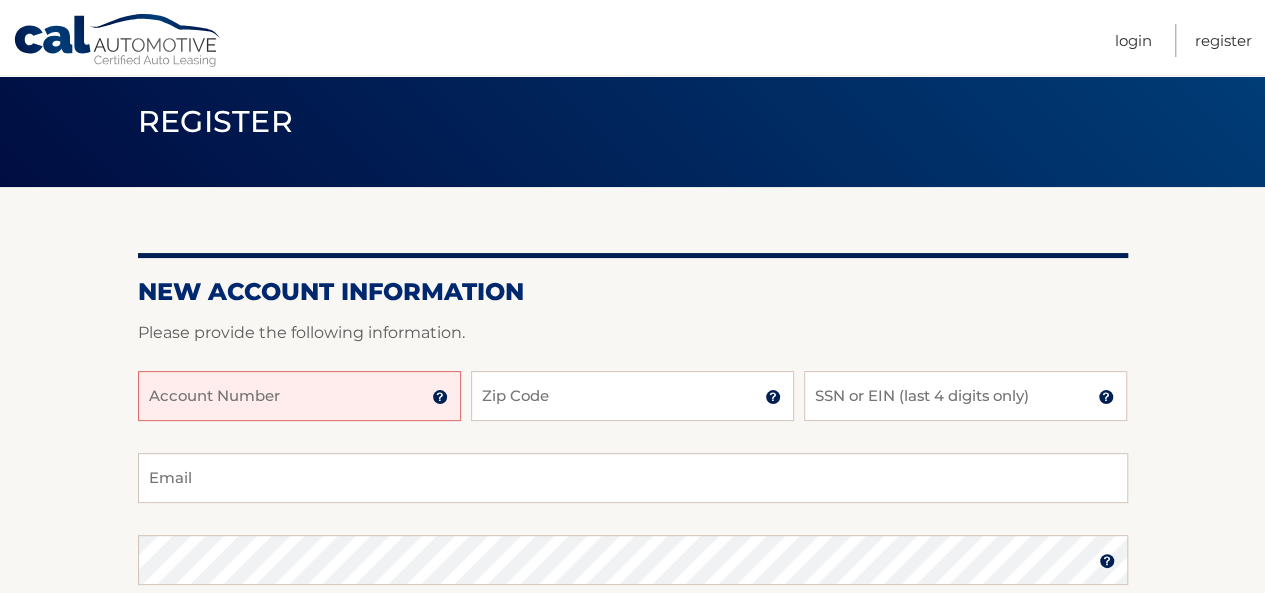 scroll, scrollTop: 100, scrollLeft: 0, axis: vertical 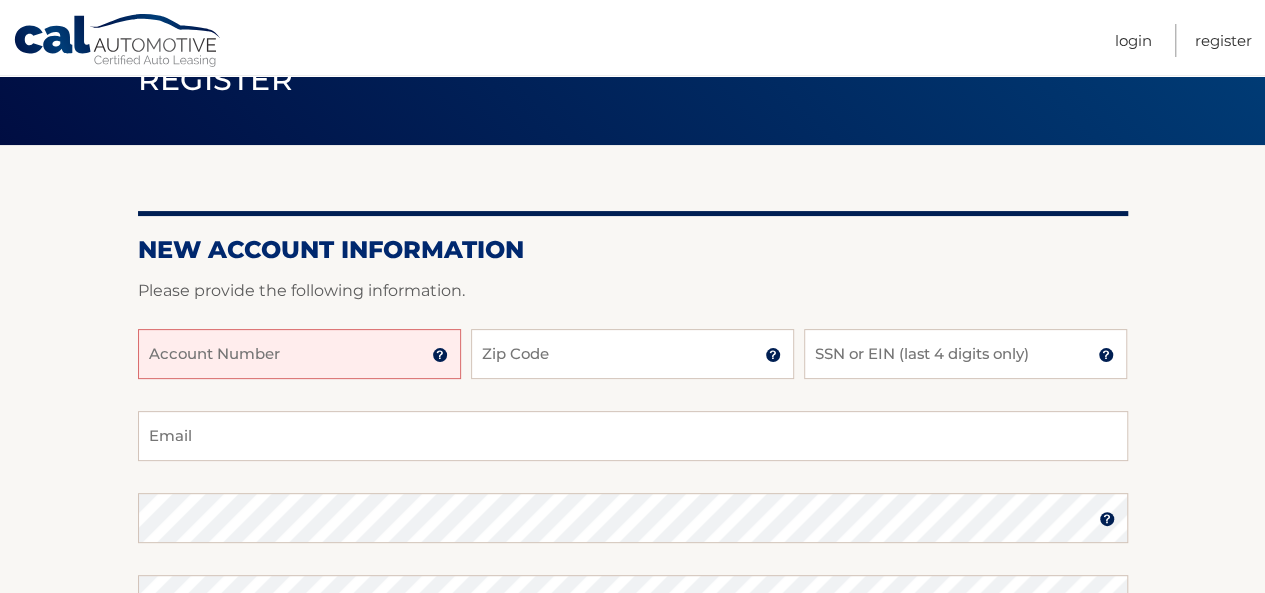 click on "Account Number" at bounding box center [299, 354] 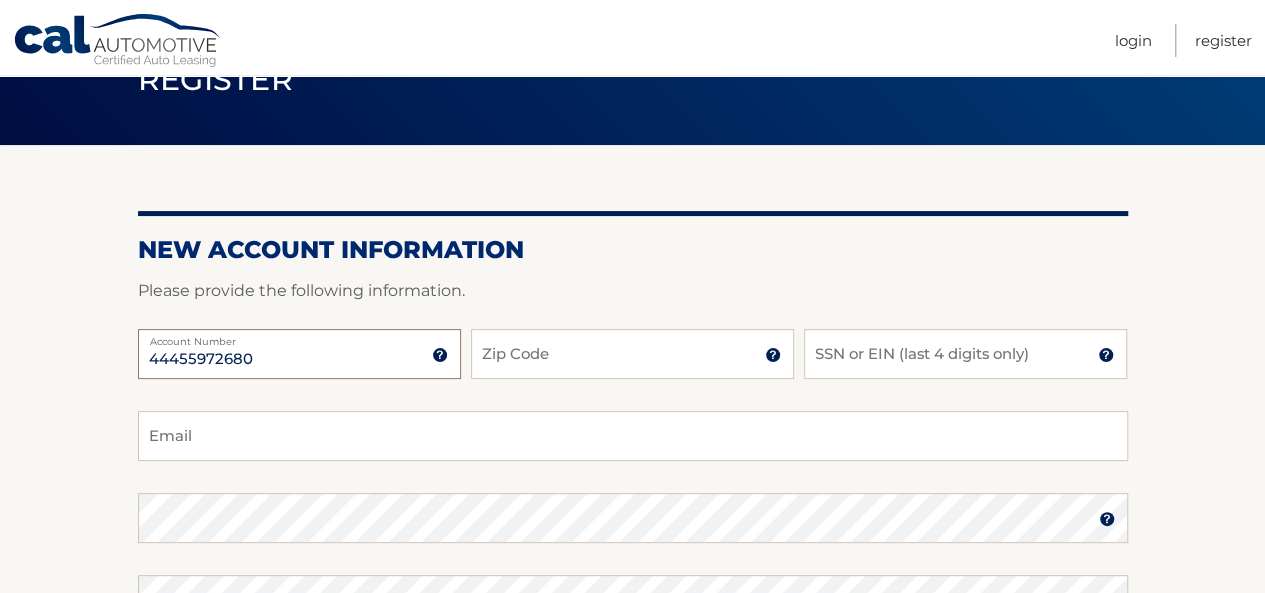 type on "44455972680" 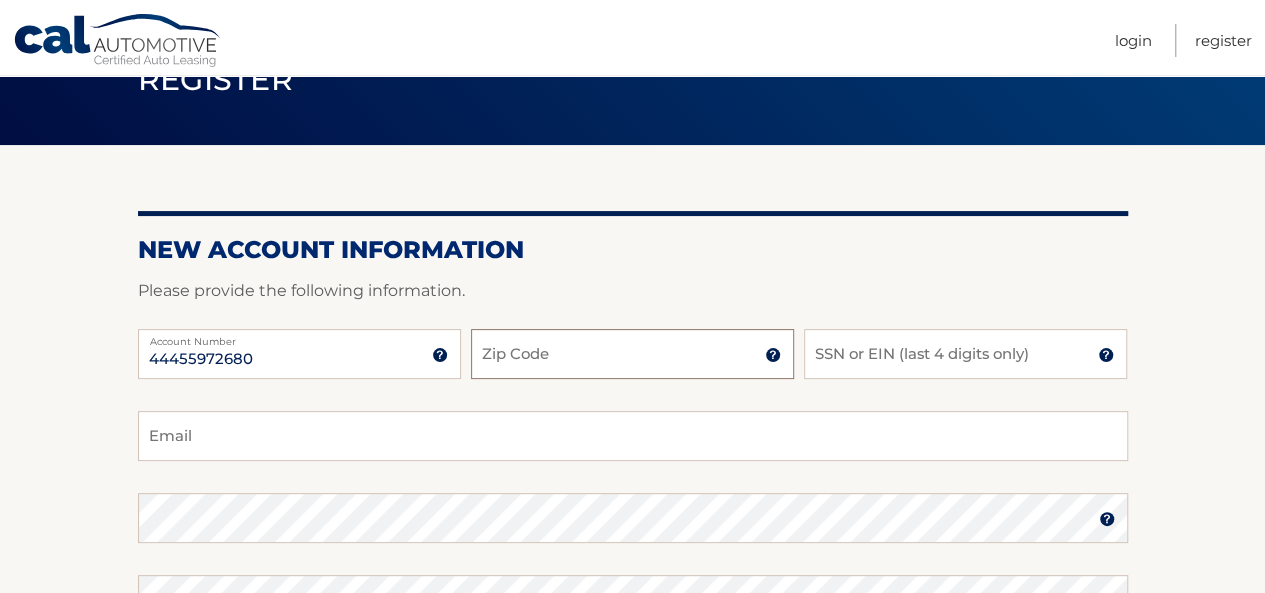 click on "Zip Code" at bounding box center [632, 354] 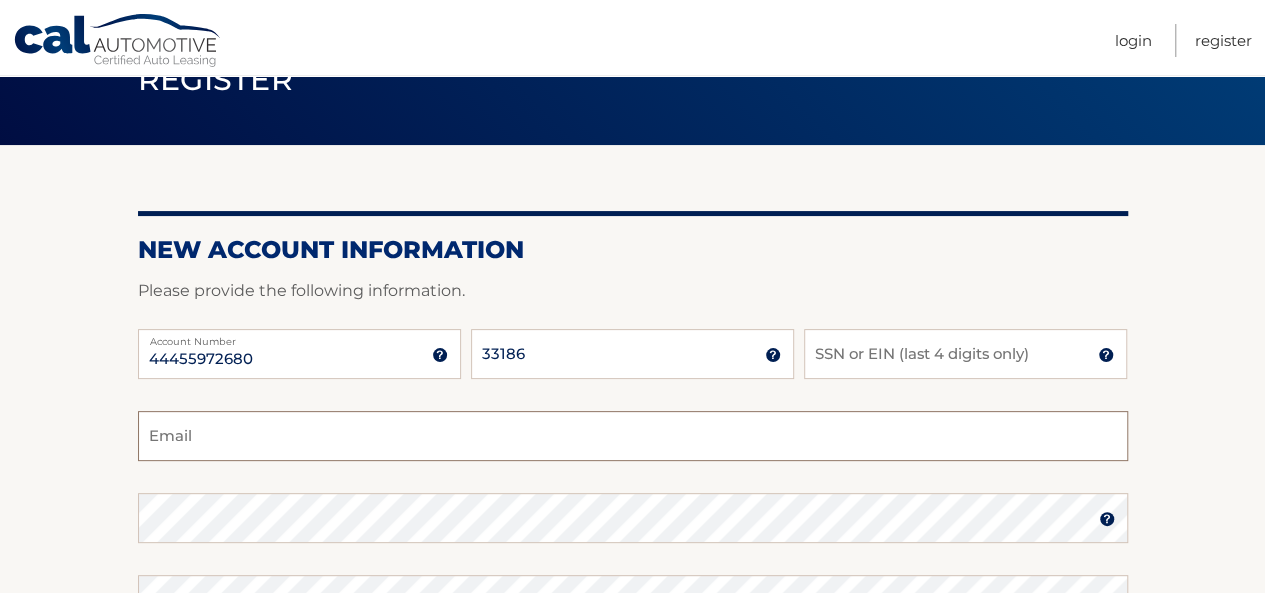 type on "VickyG0902@gmail.com" 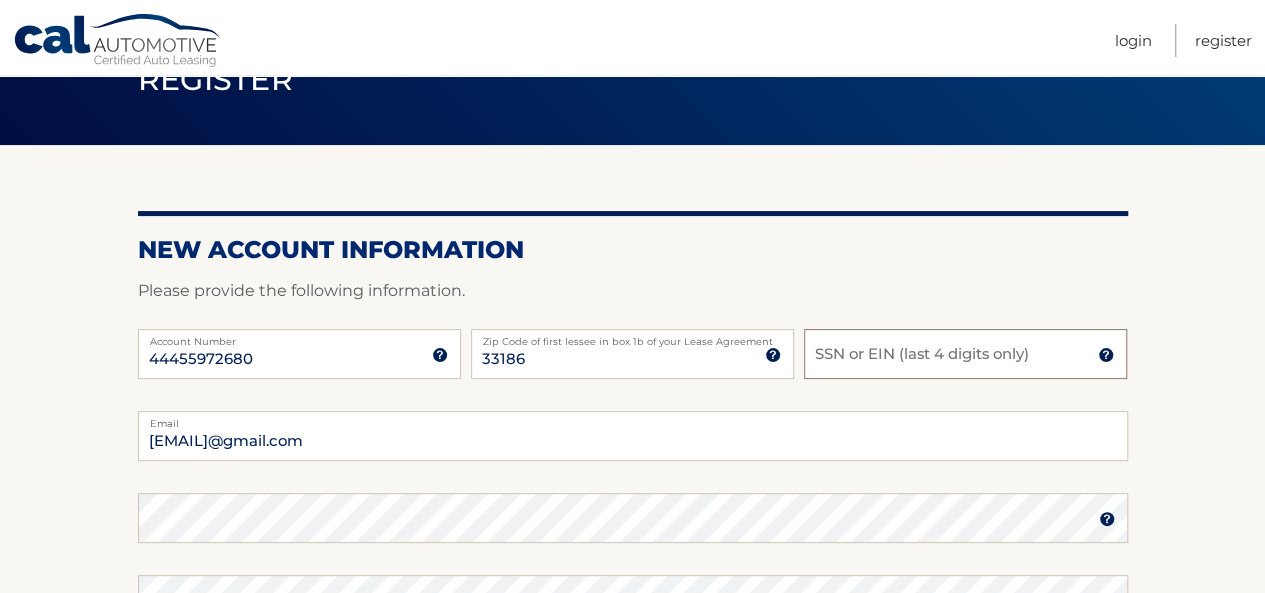 click on "SSN or EIN (last 4 digits only)" at bounding box center (965, 354) 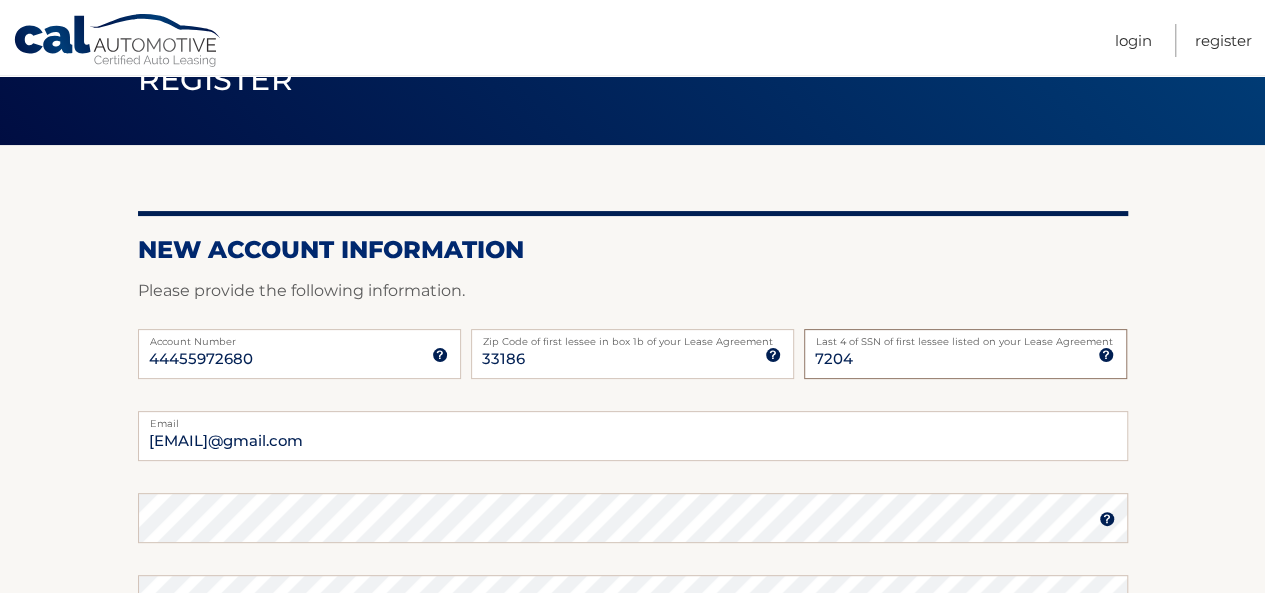 type on "7204" 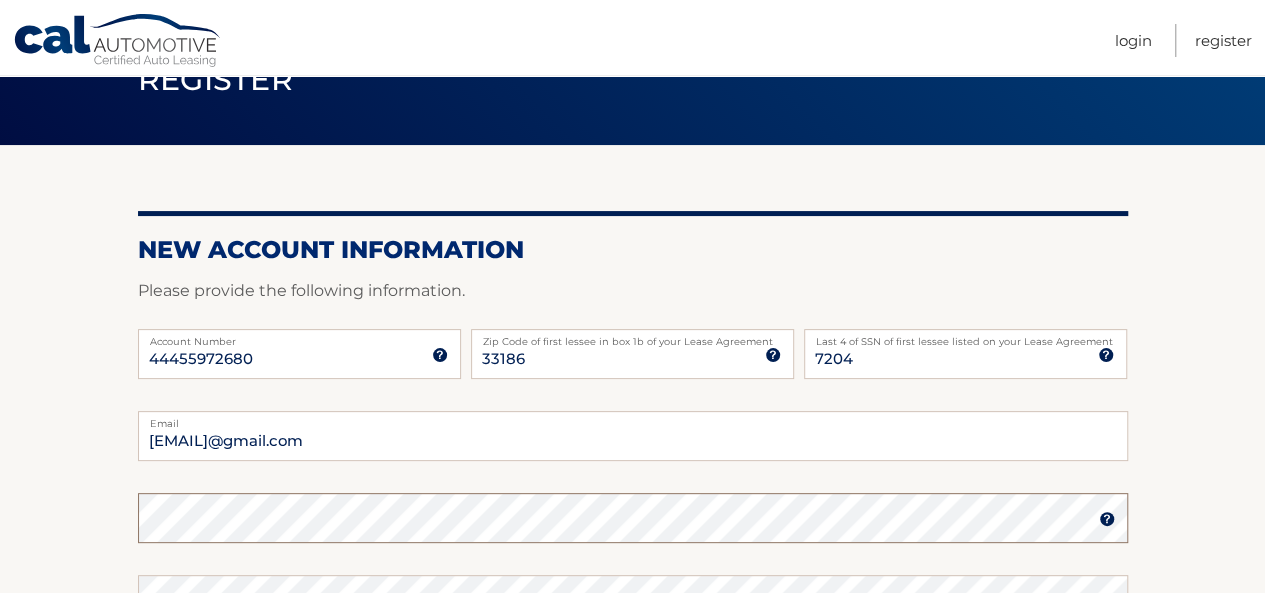 click on "New Account Information
Please provide the following information.
44455972680
Account Number
11 digit account number provided on your coupon book or Welcome Letter
33186
Zip Code of first lessee in box 1b of your Lease Agreement
Zip Code of first lessee in box 1b of your Lease Agreement
7204
Last 4 of SSN of first lessee listed on your Lease Agreement
Last 4 of SSN of first lessee listed on your Lease Agreement
VickyG0902@gmail.com
Email" at bounding box center [632, 535] 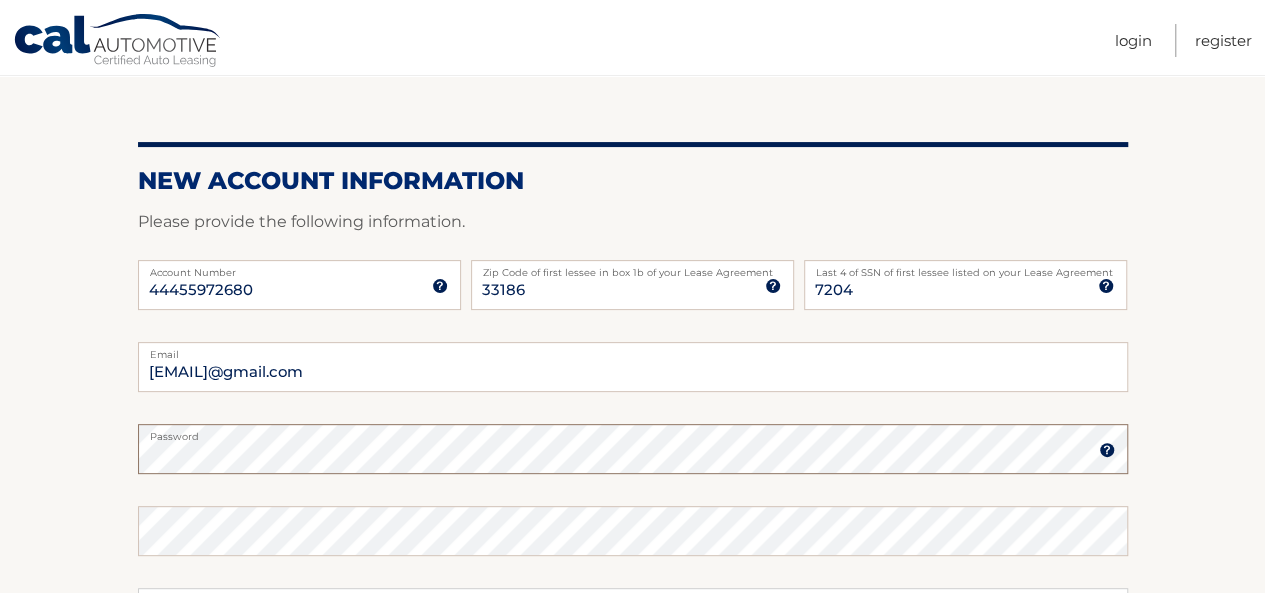 scroll, scrollTop: 200, scrollLeft: 0, axis: vertical 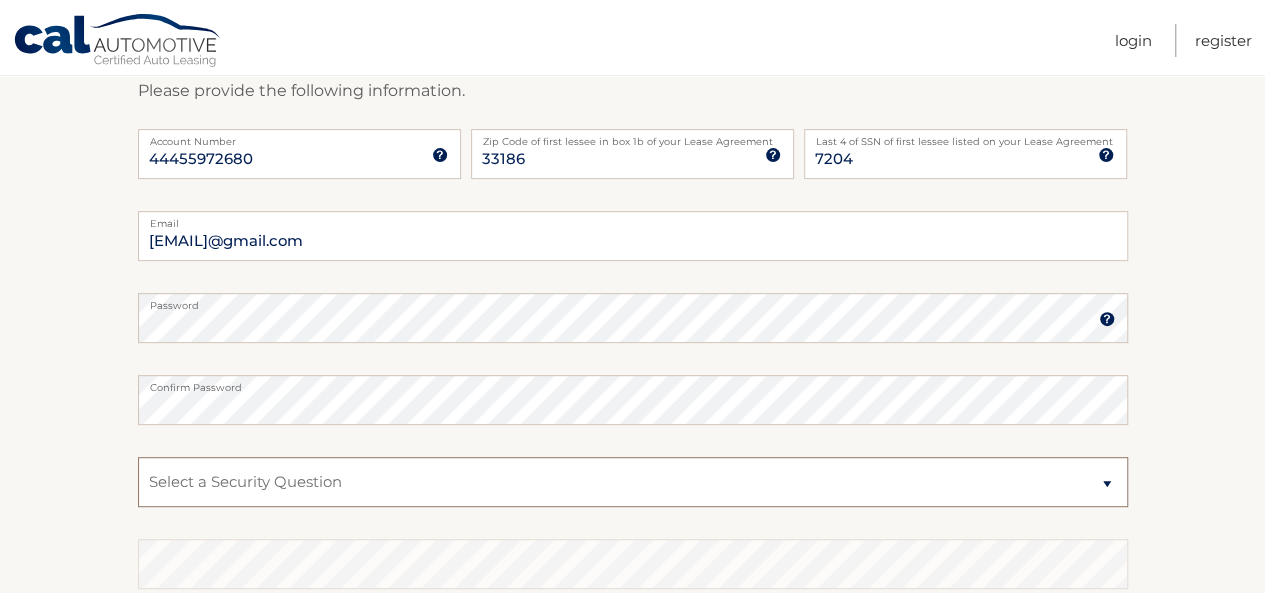 click on "Select a Security Question
What was the name of your elementary school?
What is your mother’s maiden name?
What street did you live on in the third grade?
In what city or town was your first job?
What was your childhood phone number including area code? (e.g., 000-000-0000)" at bounding box center (633, 482) 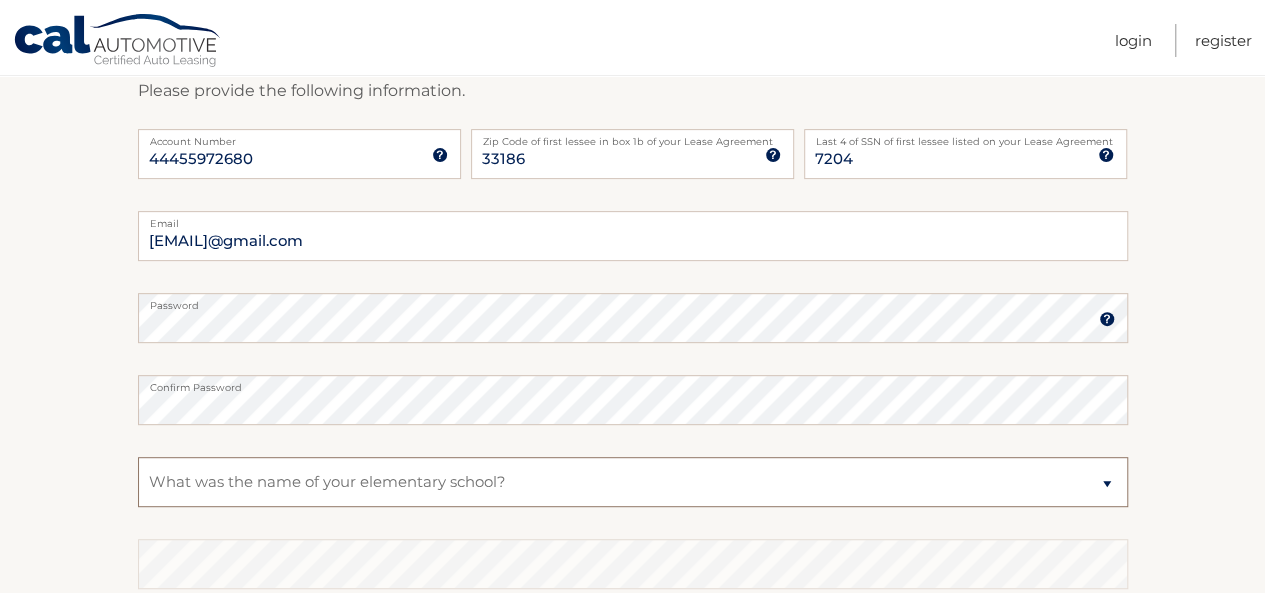 click on "Select a Security Question
What was the name of your elementary school?
What is your mother’s maiden name?
What street did you live on in the third grade?
In what city or town was your first job?
What was your childhood phone number including area code? (e.g., 000-000-0000)" at bounding box center (633, 482) 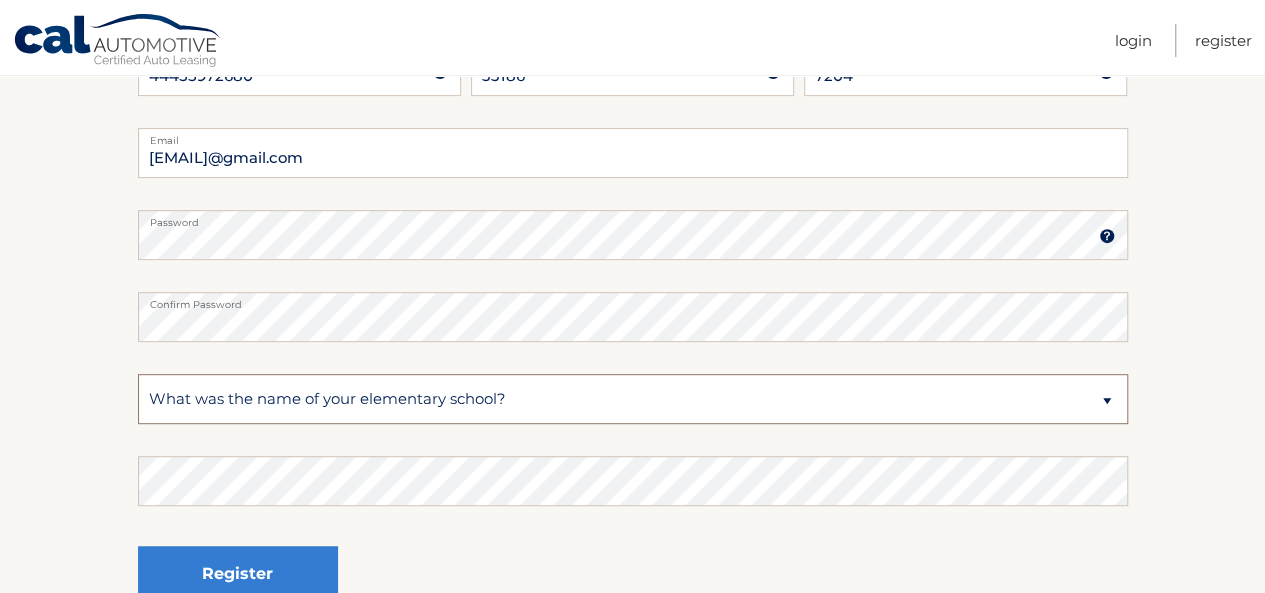 scroll, scrollTop: 500, scrollLeft: 0, axis: vertical 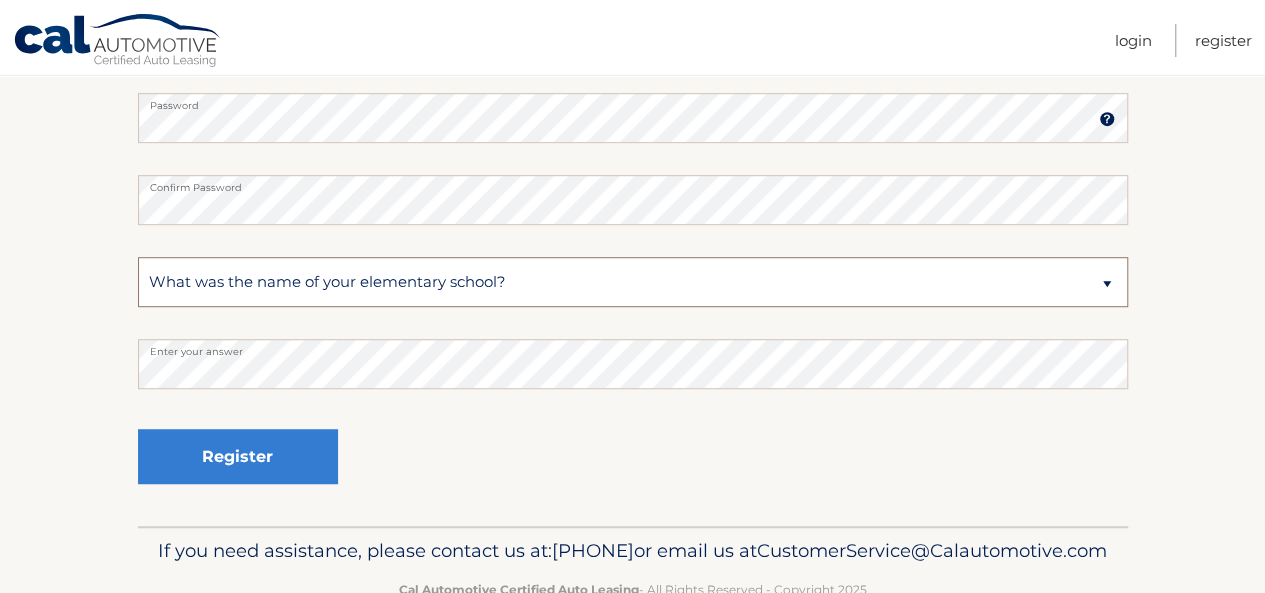 click on "Select a Security Question
What was the name of your elementary school?
What is your mother’s maiden name?
What street did you live on in the third grade?
In what city or town was your first job?
What was your childhood phone number including area code? (e.g., 000-000-0000)" at bounding box center (633, 282) 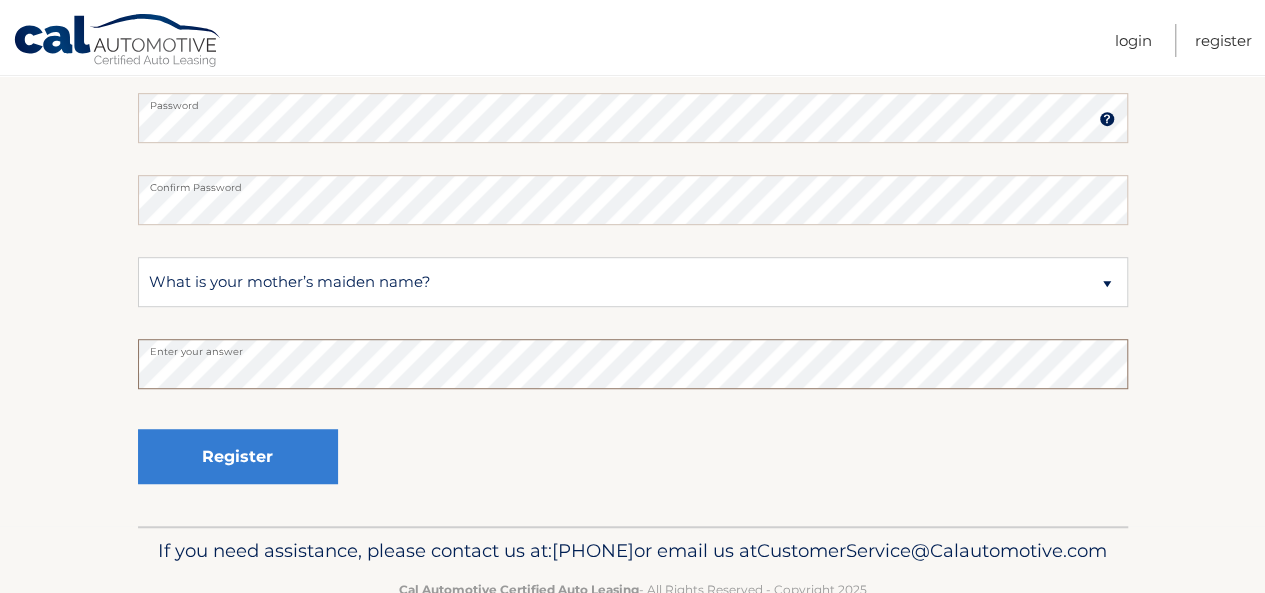 click on "New Account Information
Please provide the following information.
44455972680
Account Number
11 digit account number provided on your coupon book or Welcome Letter
33186
Zip Code of first lessee in box 1b of your Lease Agreement
Zip Code of first lessee in box 1b of your Lease Agreement
7204
Last 4 of SSN of first lessee listed on your Lease Agreement
Last 4 of SSN of first lessee listed on your Lease Agreement
VickyG0902@gmail.com
Email" at bounding box center [632, 135] 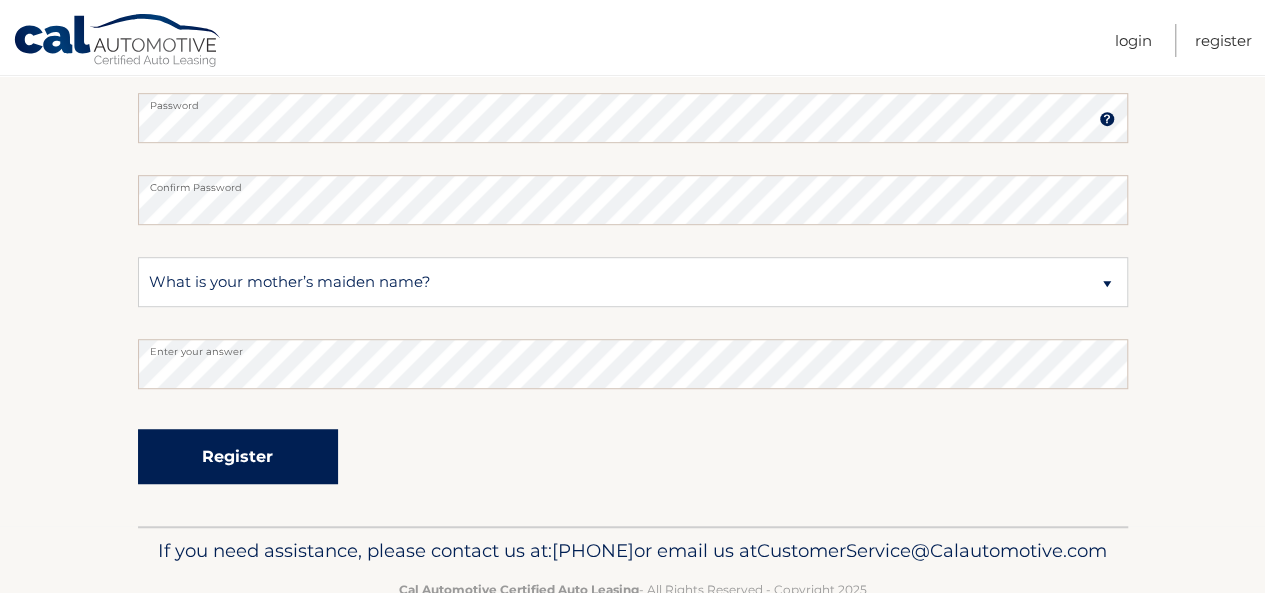 click on "Register" at bounding box center (238, 456) 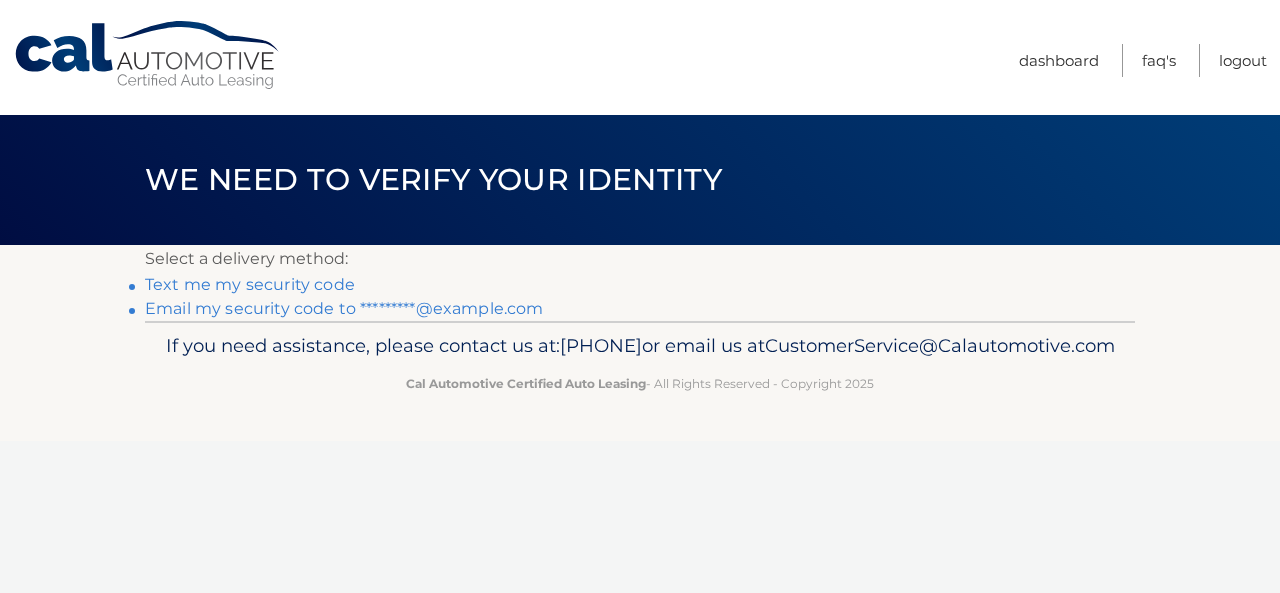 scroll, scrollTop: 0, scrollLeft: 0, axis: both 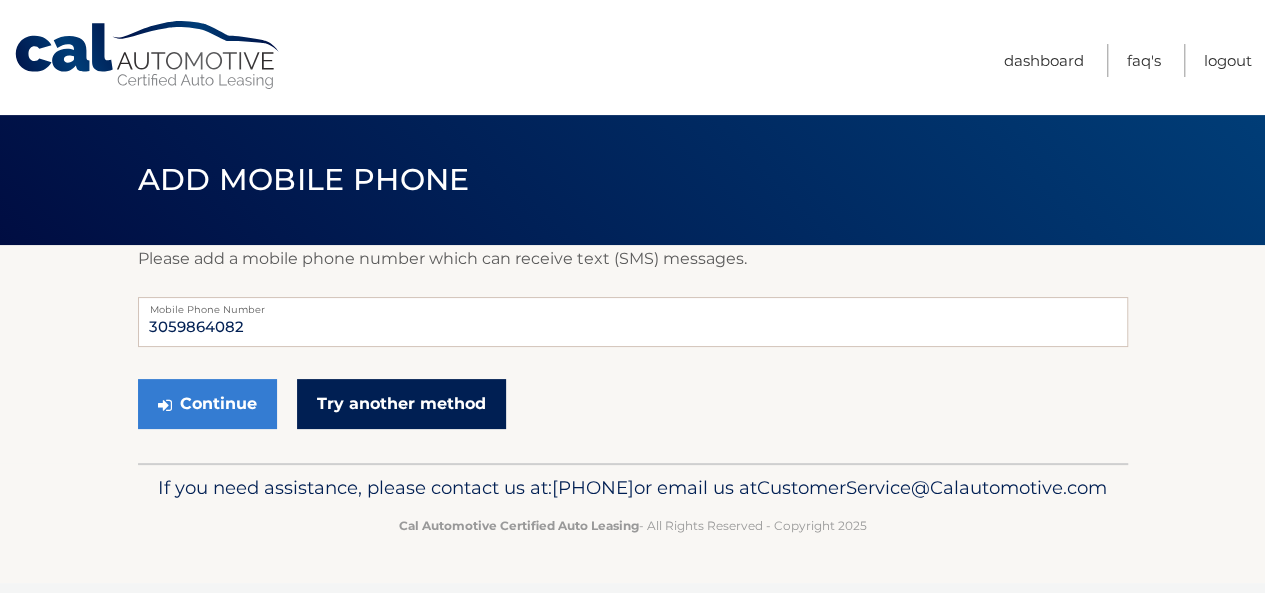click on "Try another method" at bounding box center [401, 404] 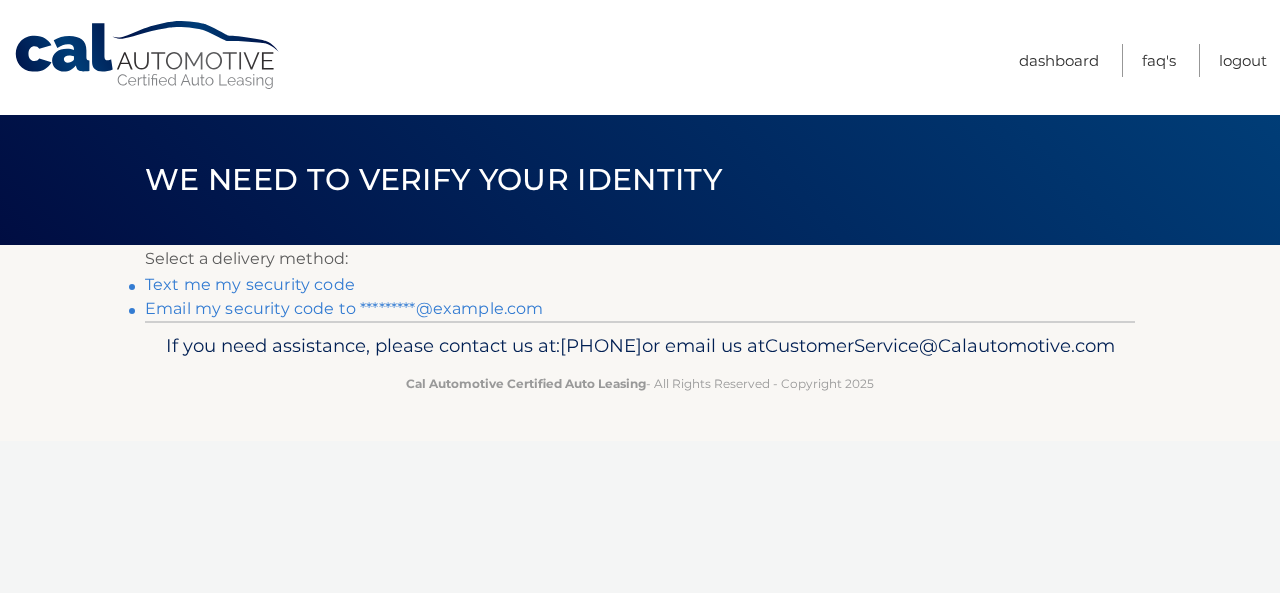 scroll, scrollTop: 0, scrollLeft: 0, axis: both 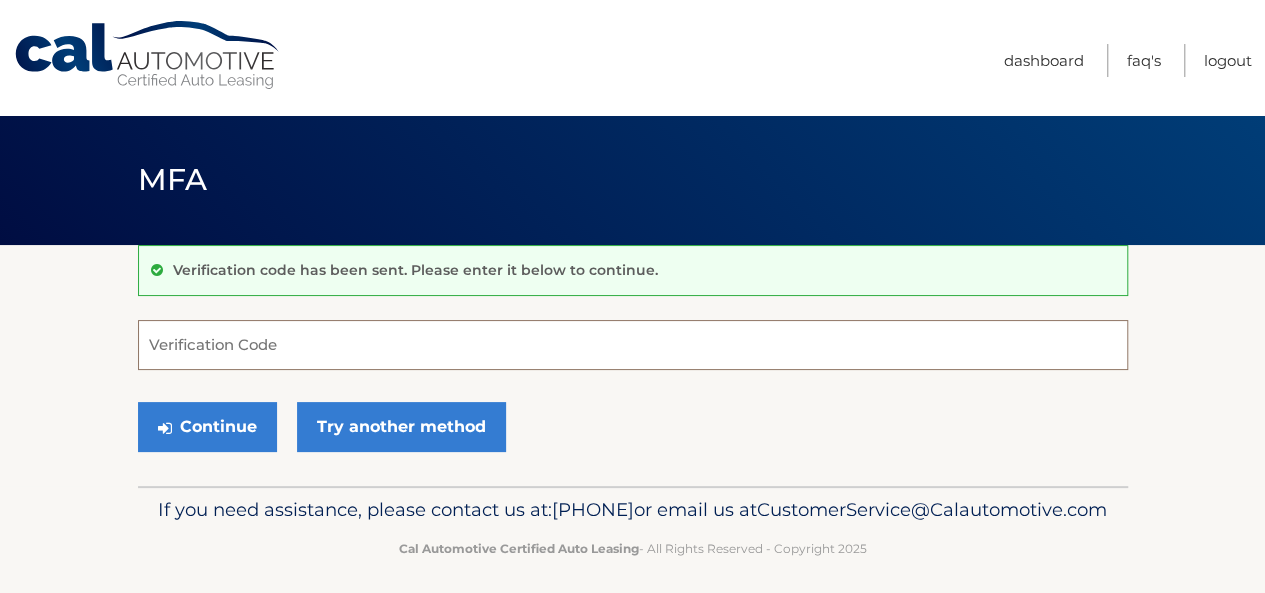 click on "Verification Code" at bounding box center (633, 345) 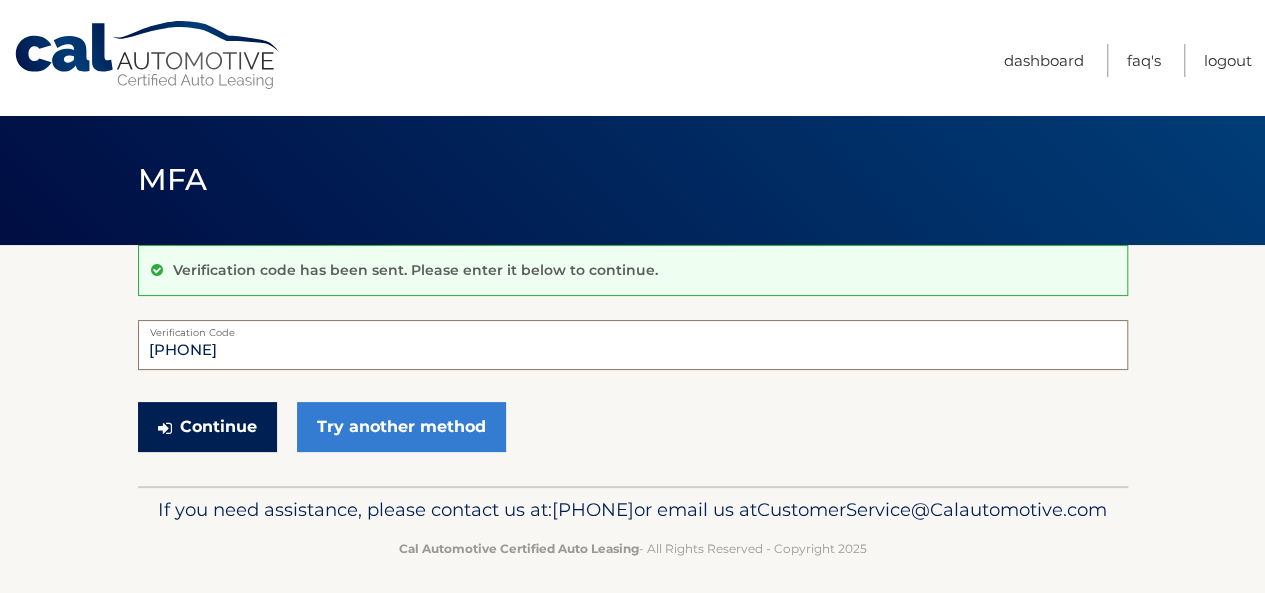 type on "888900" 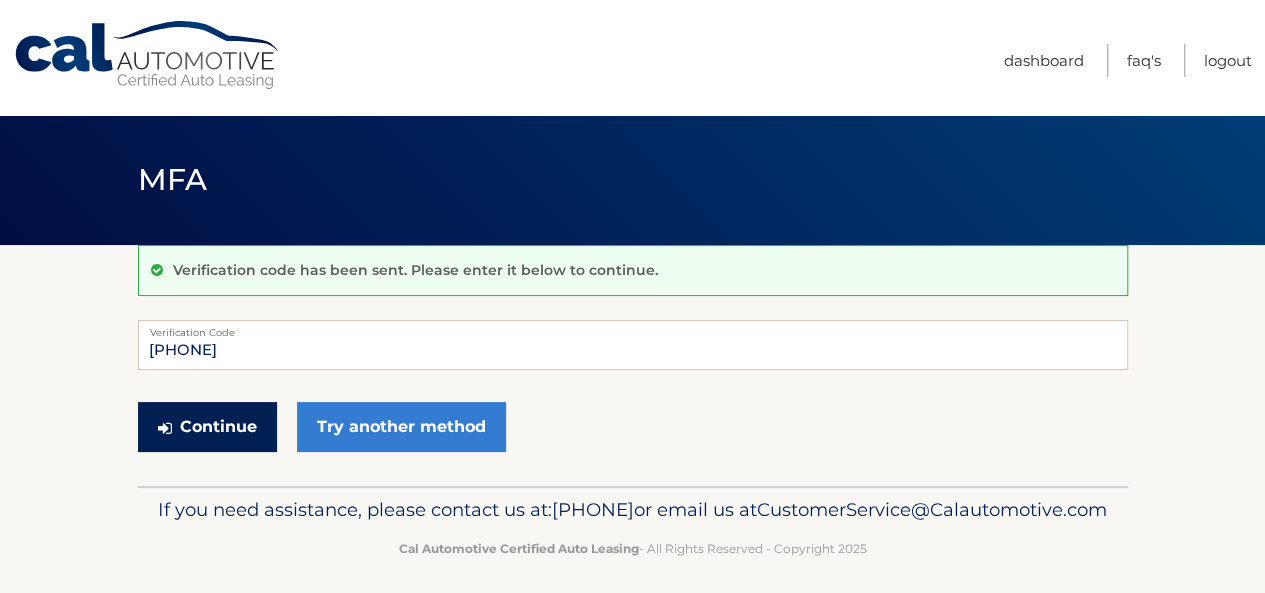 click on "Continue" at bounding box center (207, 427) 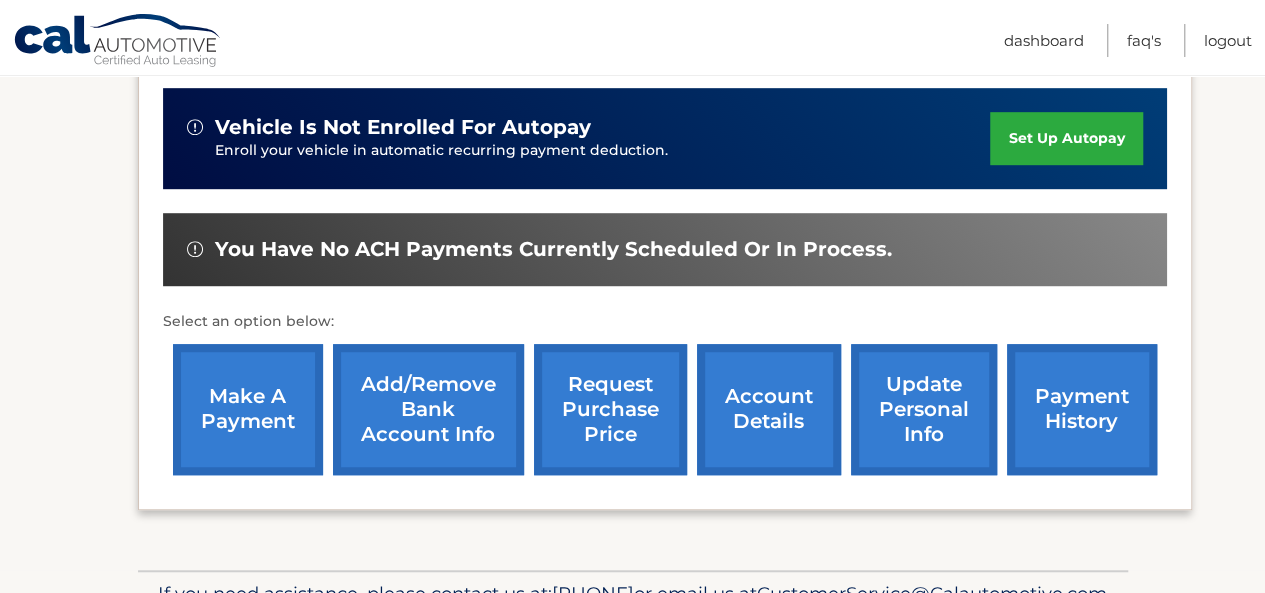 scroll, scrollTop: 690, scrollLeft: 0, axis: vertical 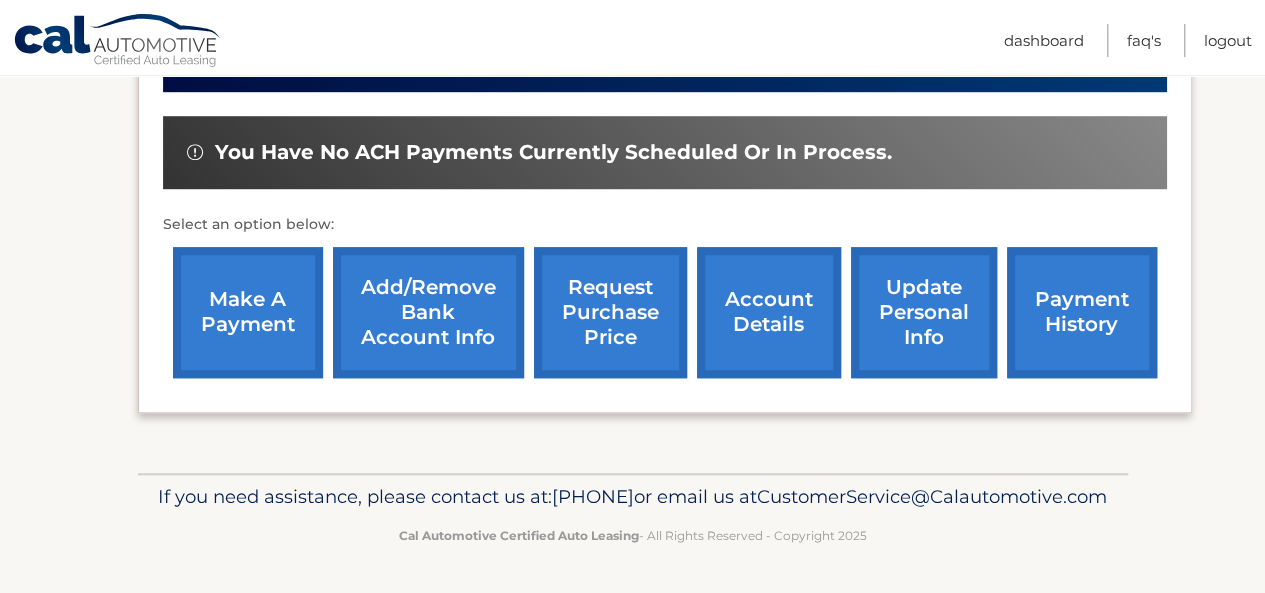 click on "make a payment" at bounding box center (248, 312) 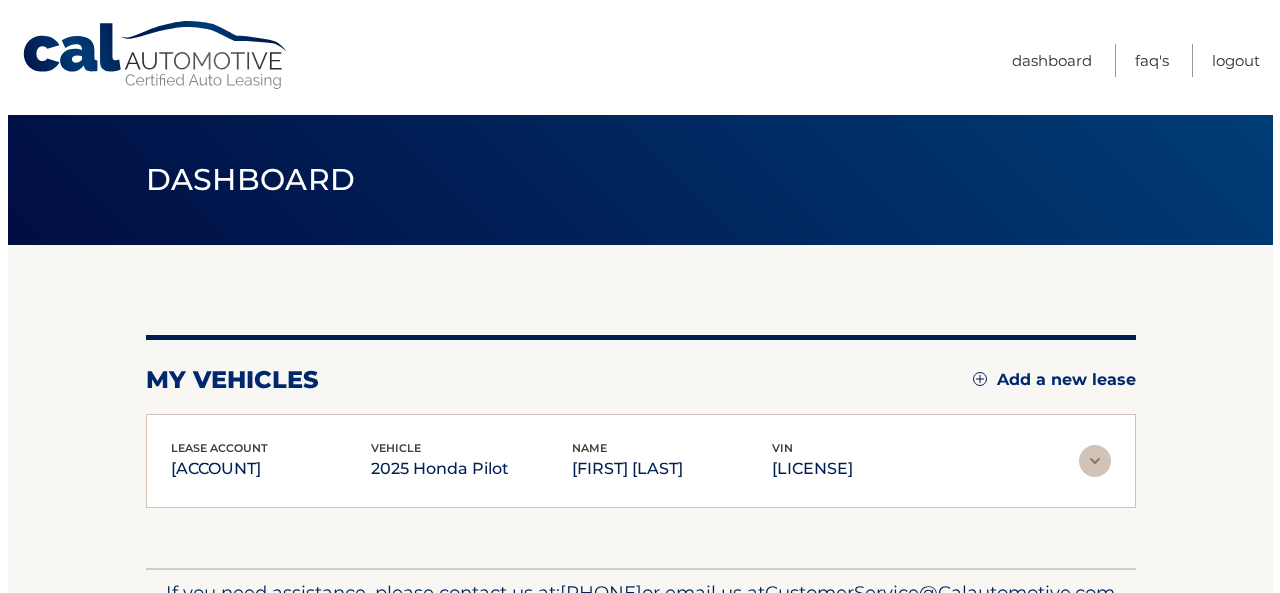 scroll, scrollTop: 0, scrollLeft: 0, axis: both 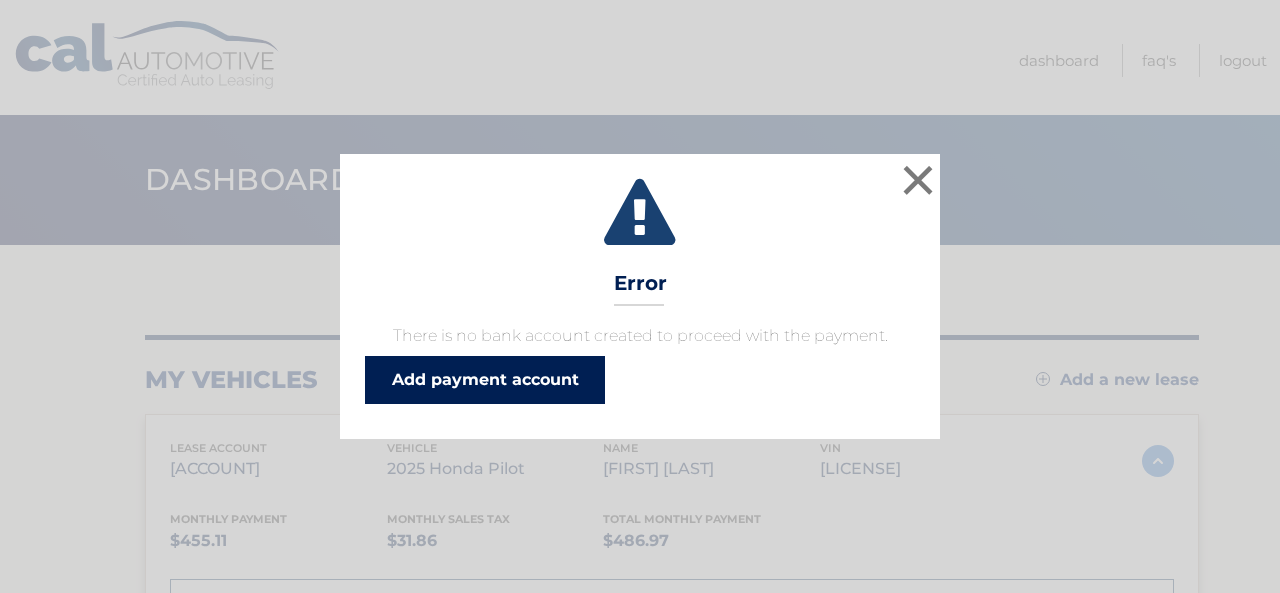 click on "Add payment account" at bounding box center (485, 380) 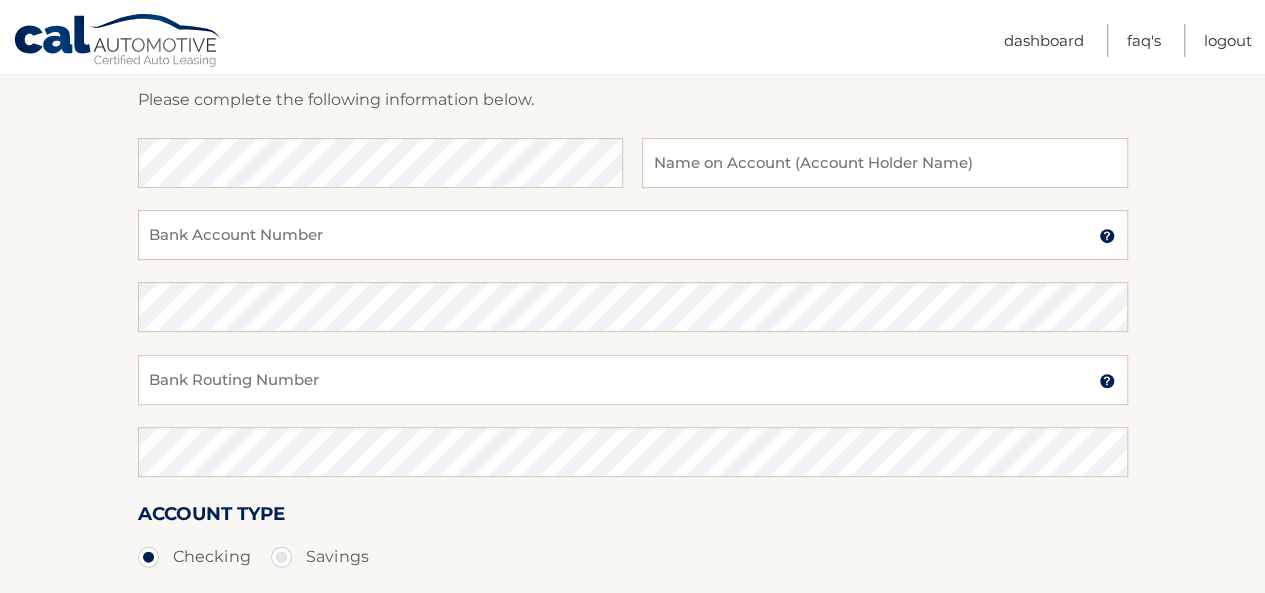 scroll, scrollTop: 300, scrollLeft: 0, axis: vertical 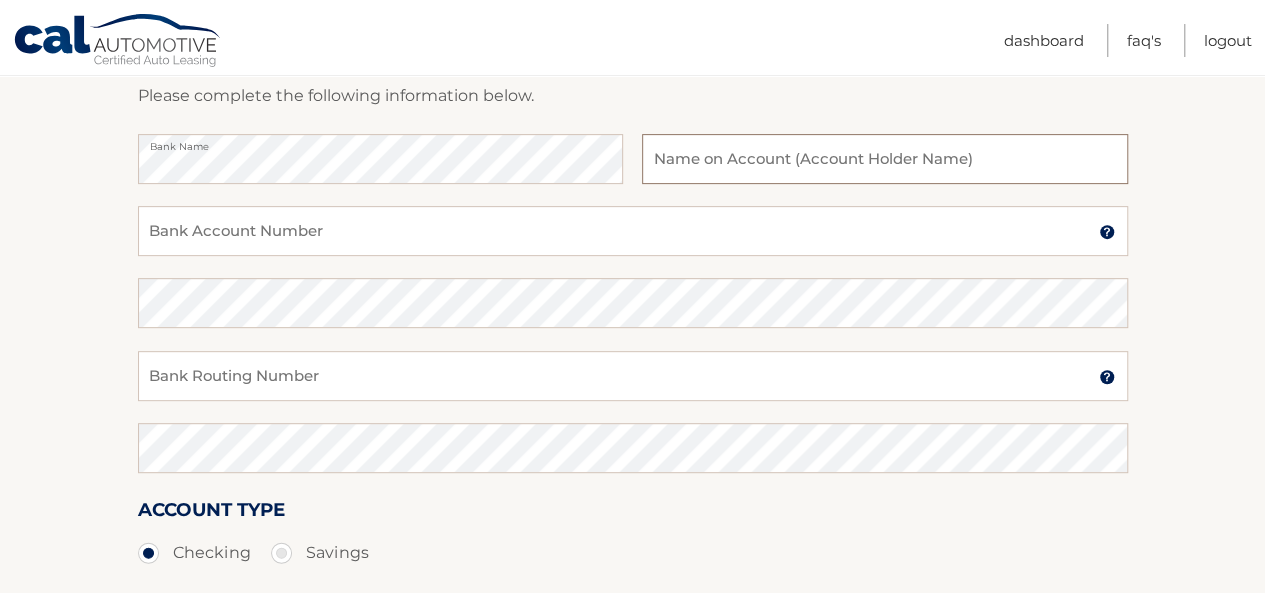 click at bounding box center (884, 159) 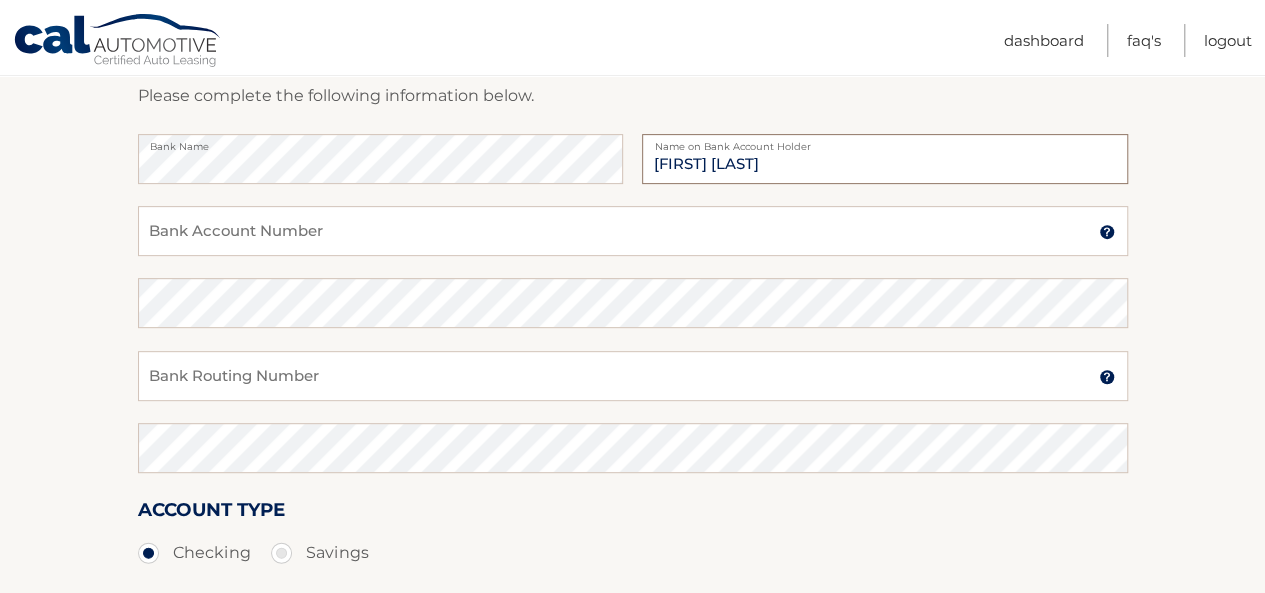 type on "[FIRST] [LAST]" 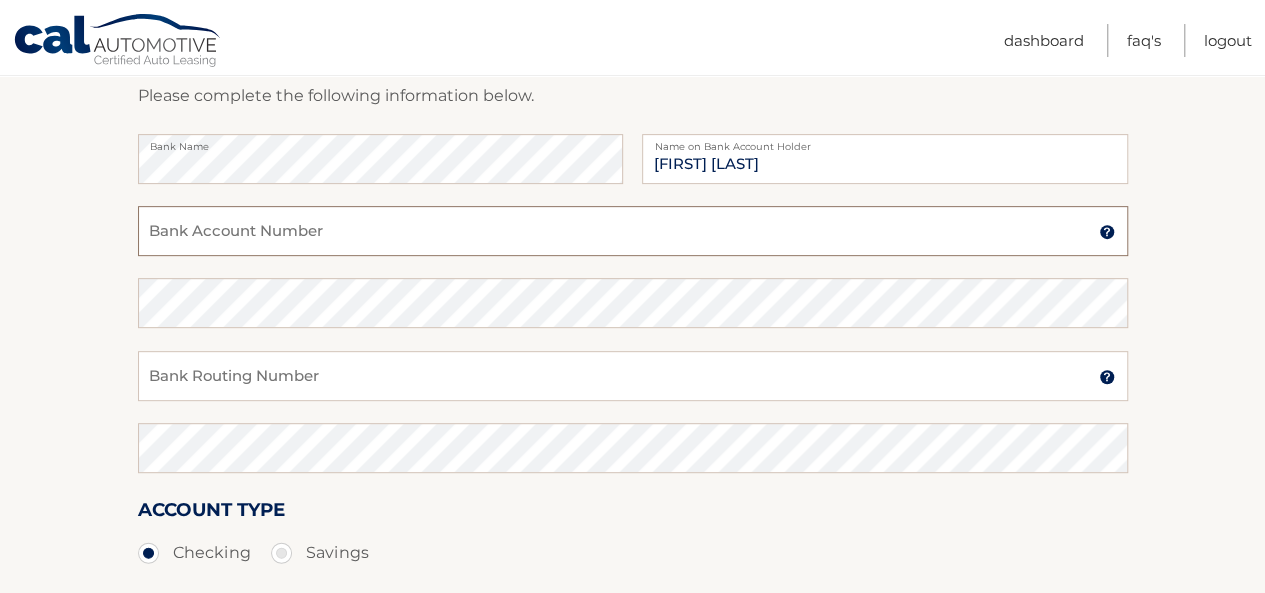 click on "Bank Account Number" at bounding box center [633, 231] 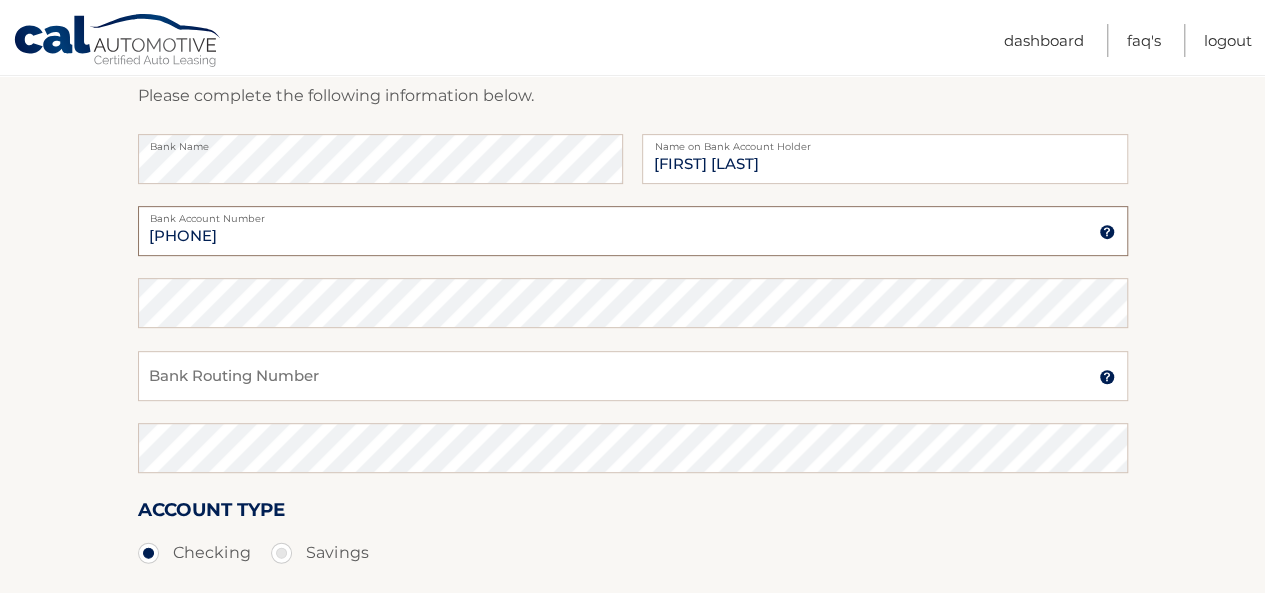 type on "8312169986" 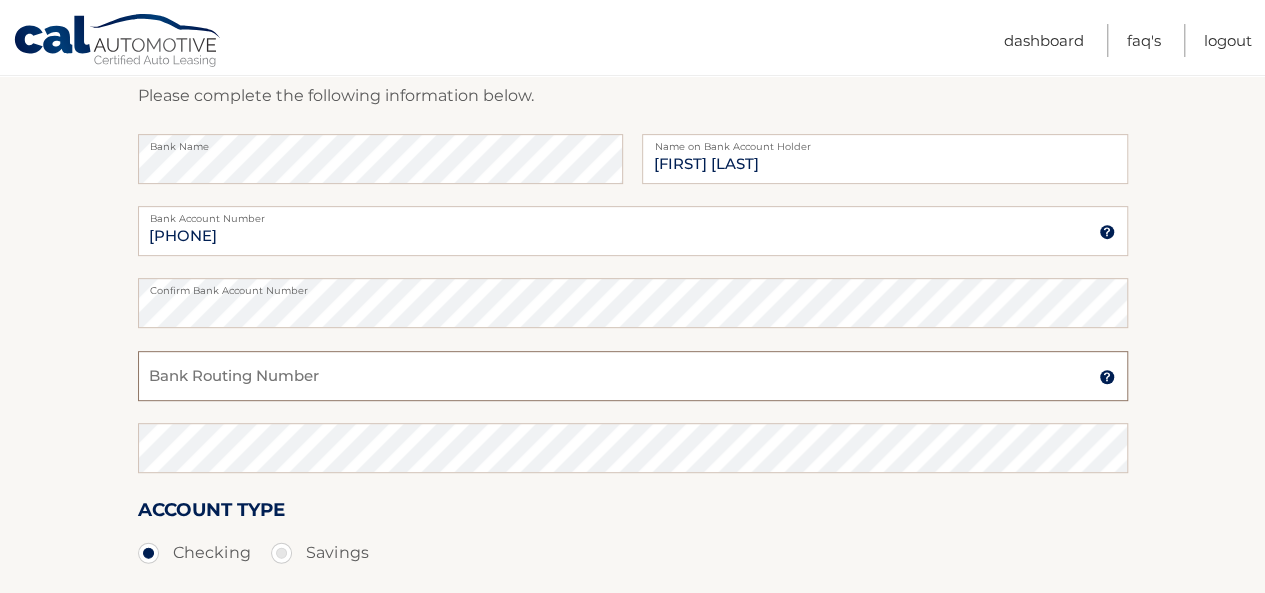 click on "Bank Routing Number" at bounding box center [633, 376] 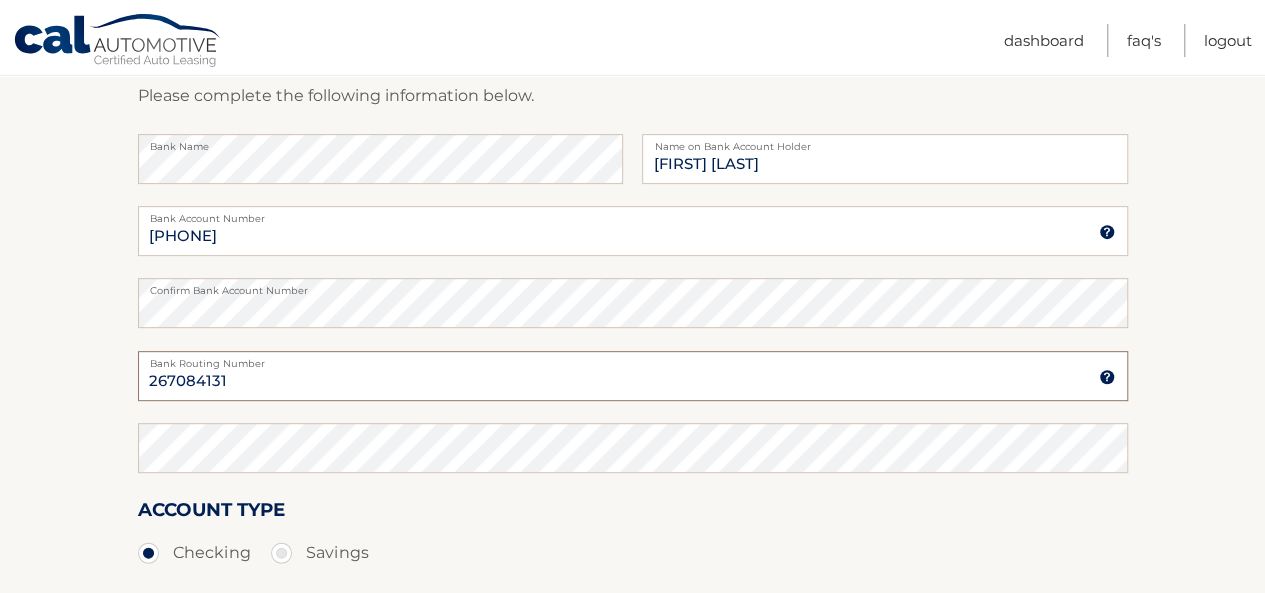 type on "267084131" 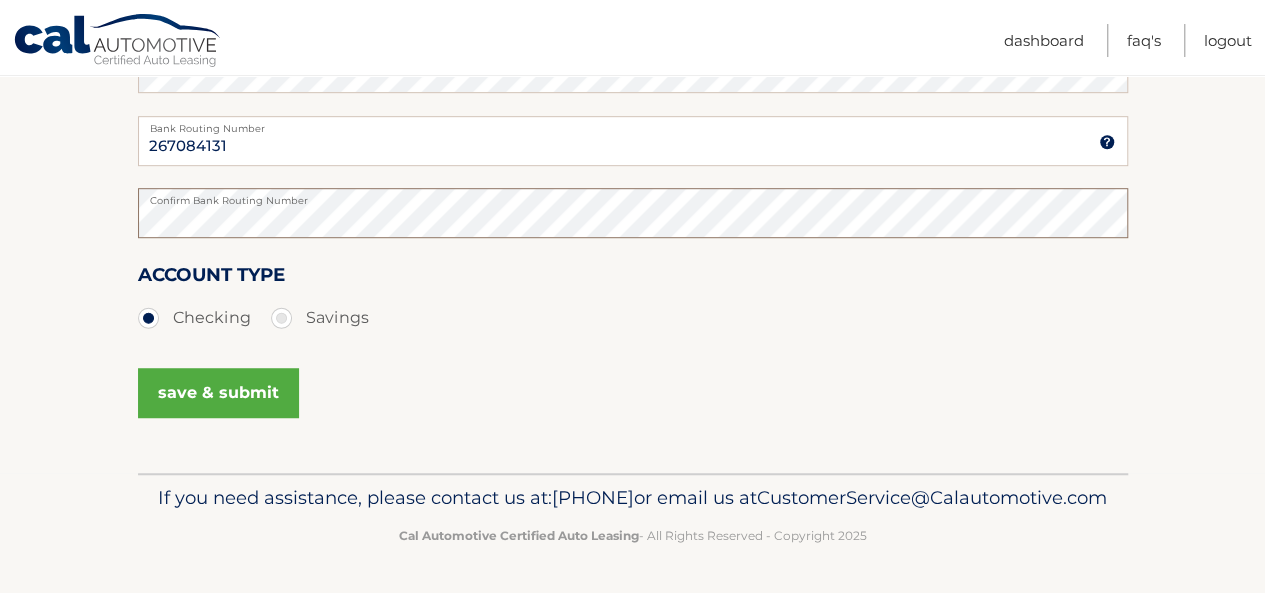 scroll, scrollTop: 566, scrollLeft: 0, axis: vertical 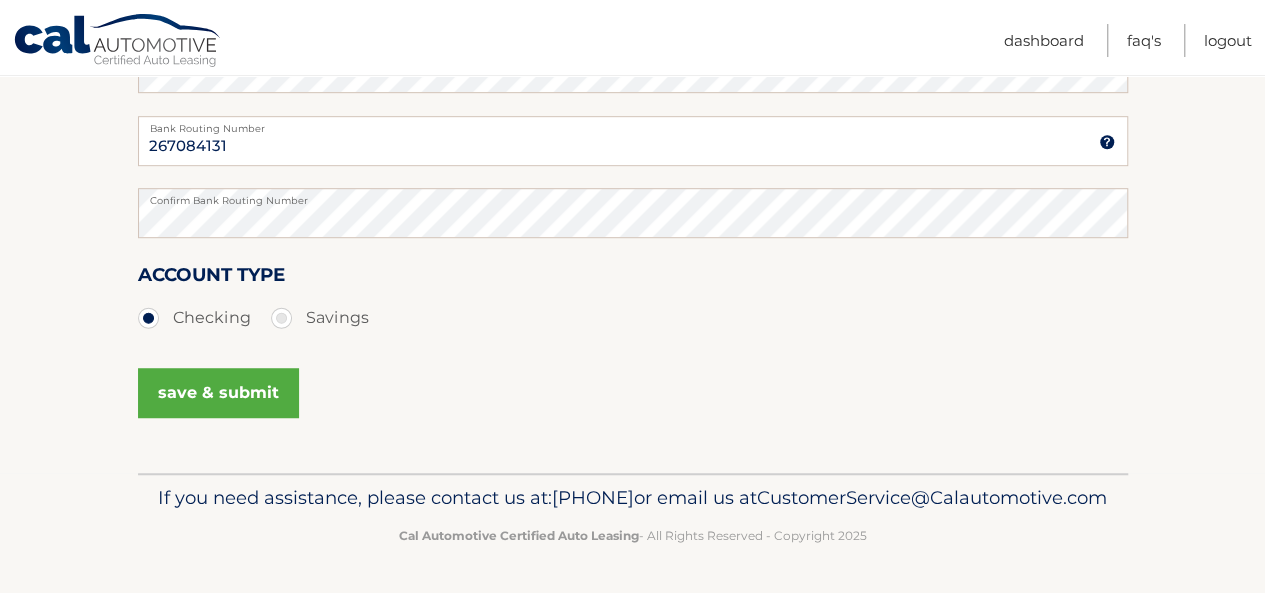 click on "save & submit" at bounding box center [218, 393] 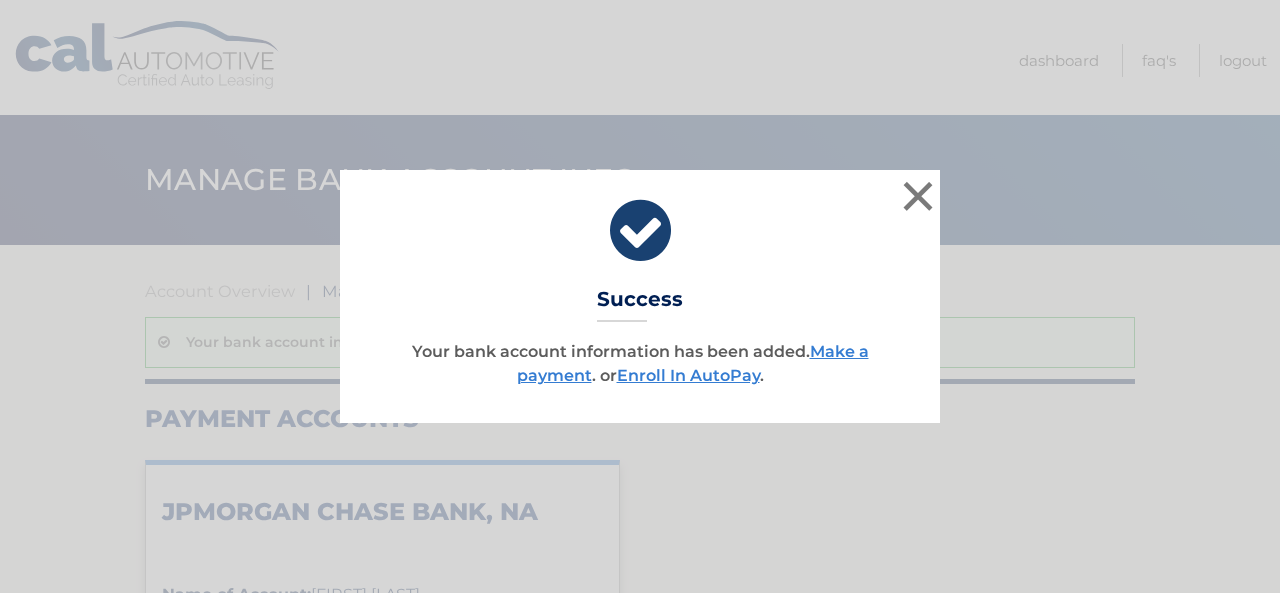 scroll, scrollTop: 0, scrollLeft: 0, axis: both 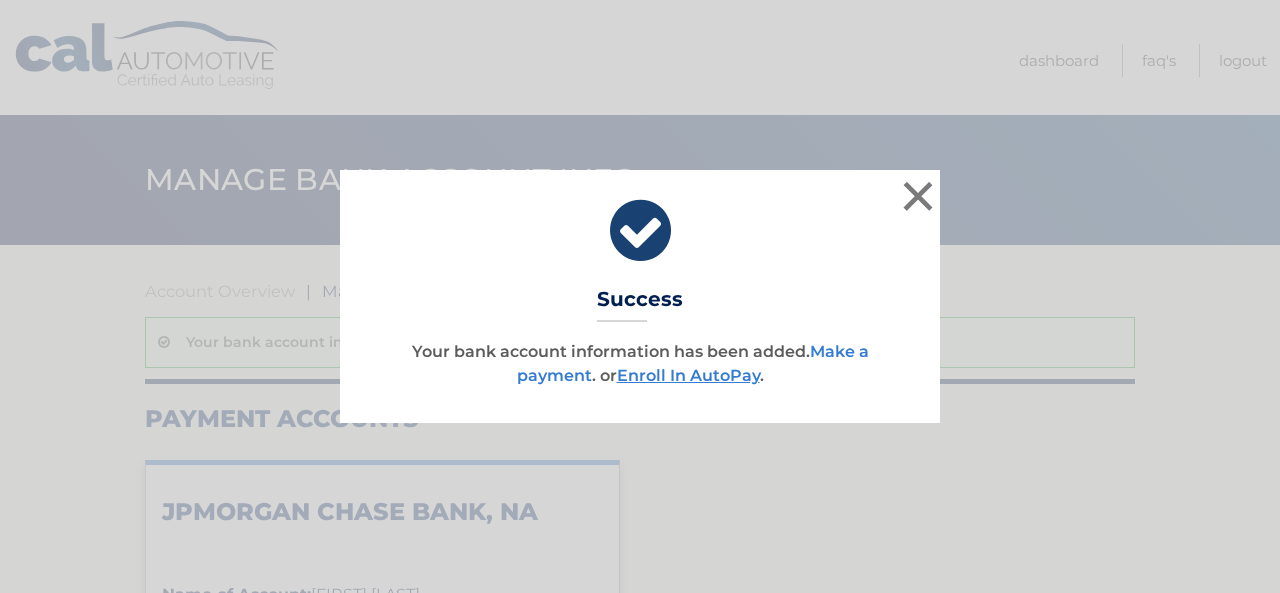 click on "Make a payment" at bounding box center (693, 363) 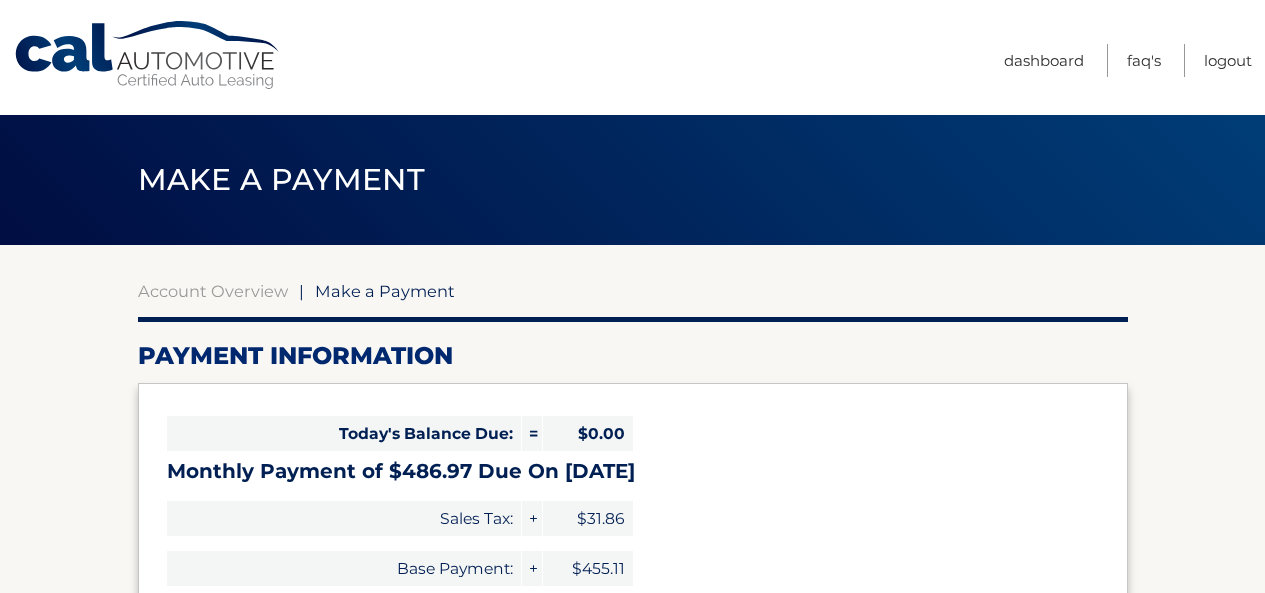scroll, scrollTop: 0, scrollLeft: 0, axis: both 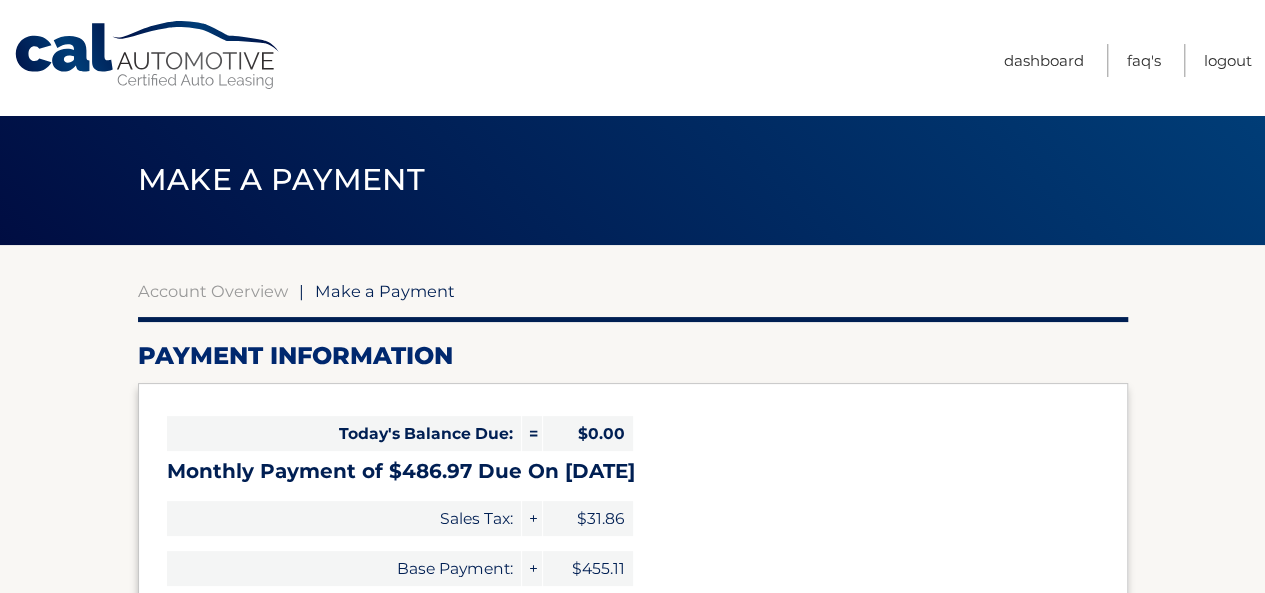 select on "NDZiMTJhNTQtMmVhZC00OWE2LWFkNTktMmUzODgzNzlmNTRh" 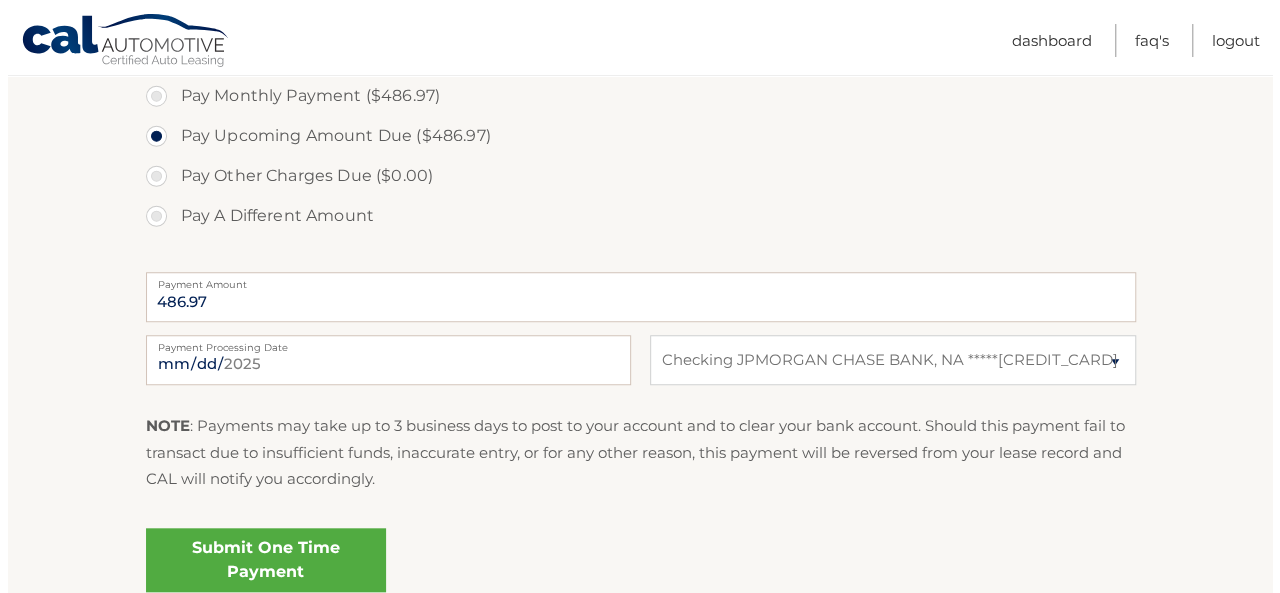 scroll, scrollTop: 700, scrollLeft: 0, axis: vertical 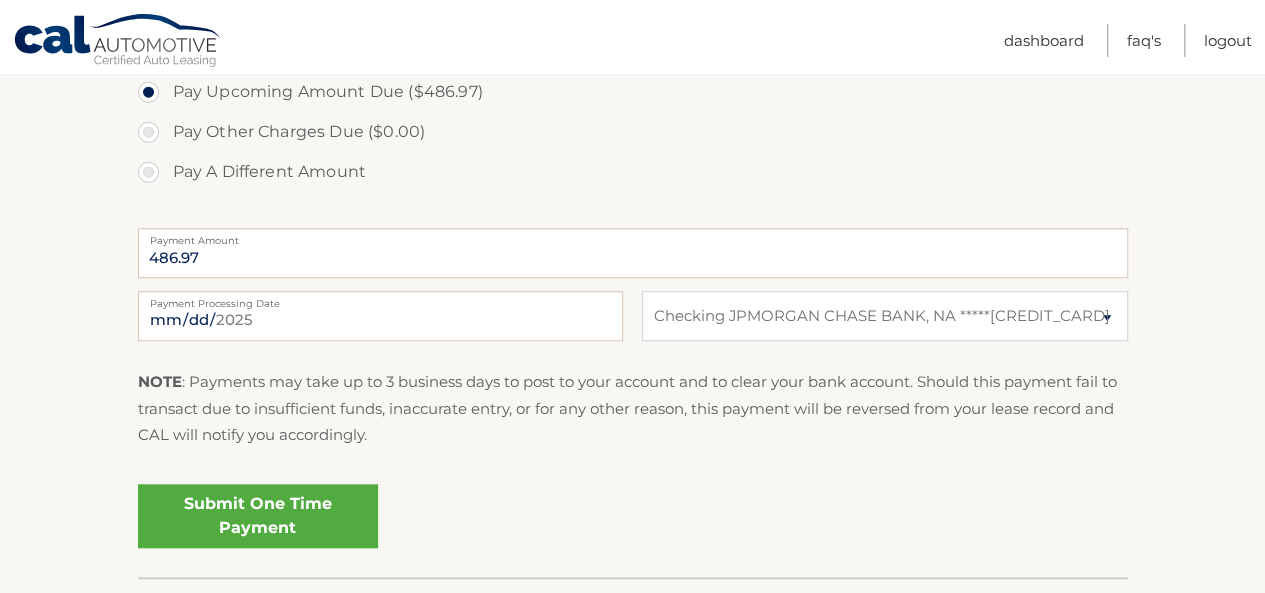 click on "Submit One Time Payment" at bounding box center [258, 516] 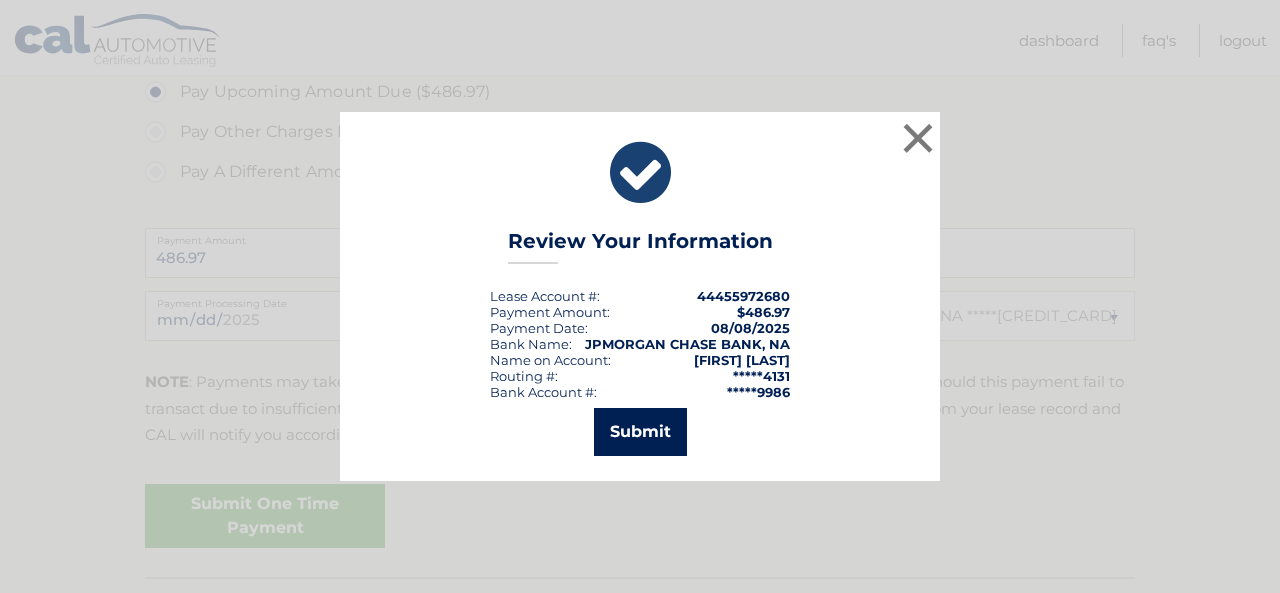 click on "Submit" at bounding box center (640, 432) 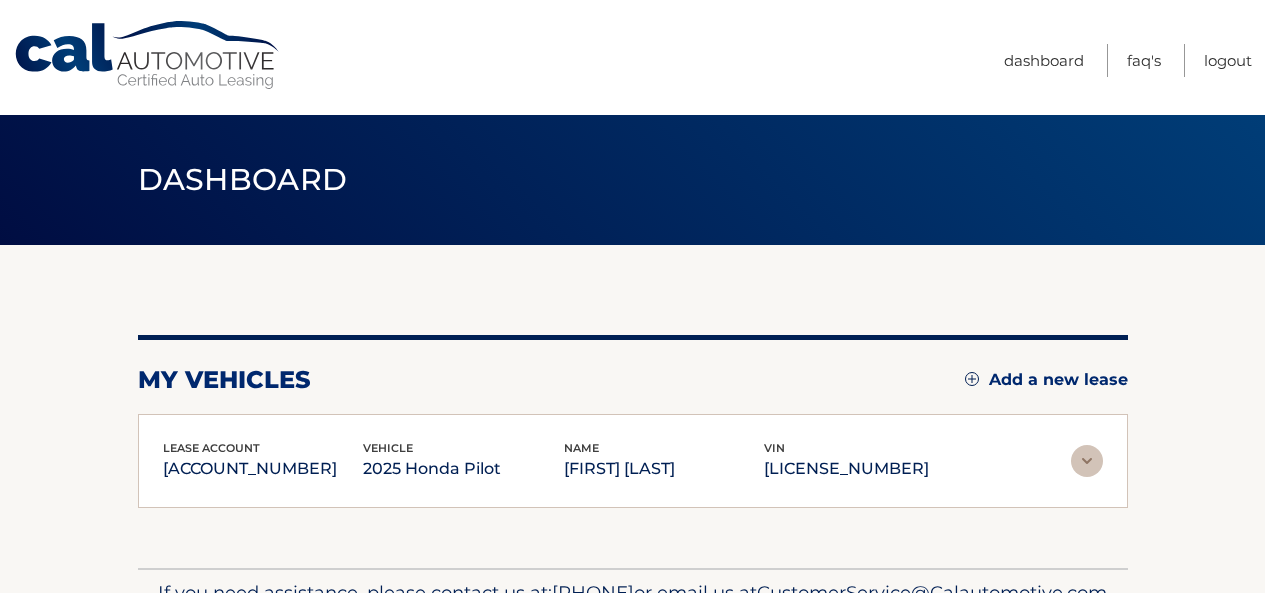 scroll, scrollTop: 0, scrollLeft: 0, axis: both 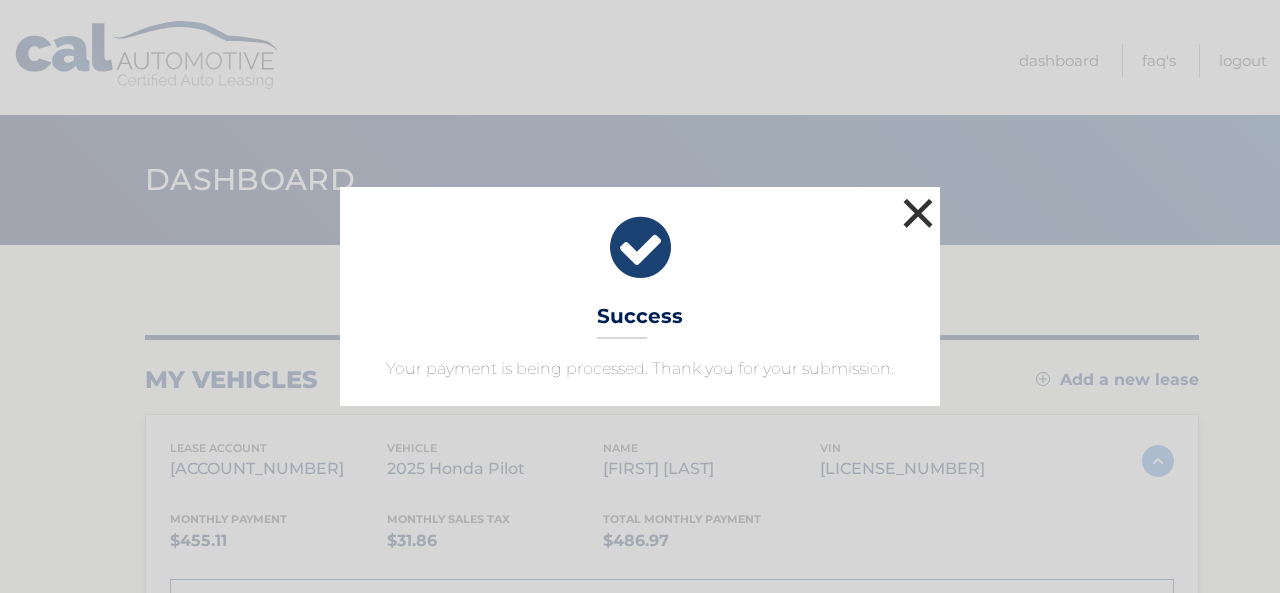 click on "×" at bounding box center [918, 213] 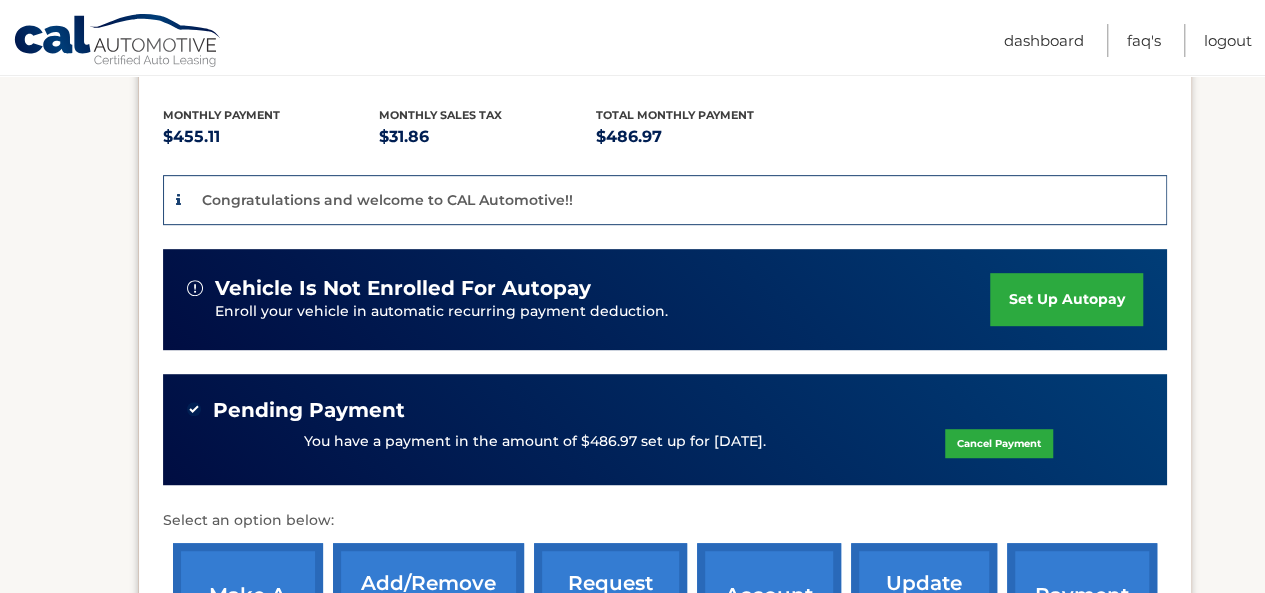 scroll, scrollTop: 400, scrollLeft: 0, axis: vertical 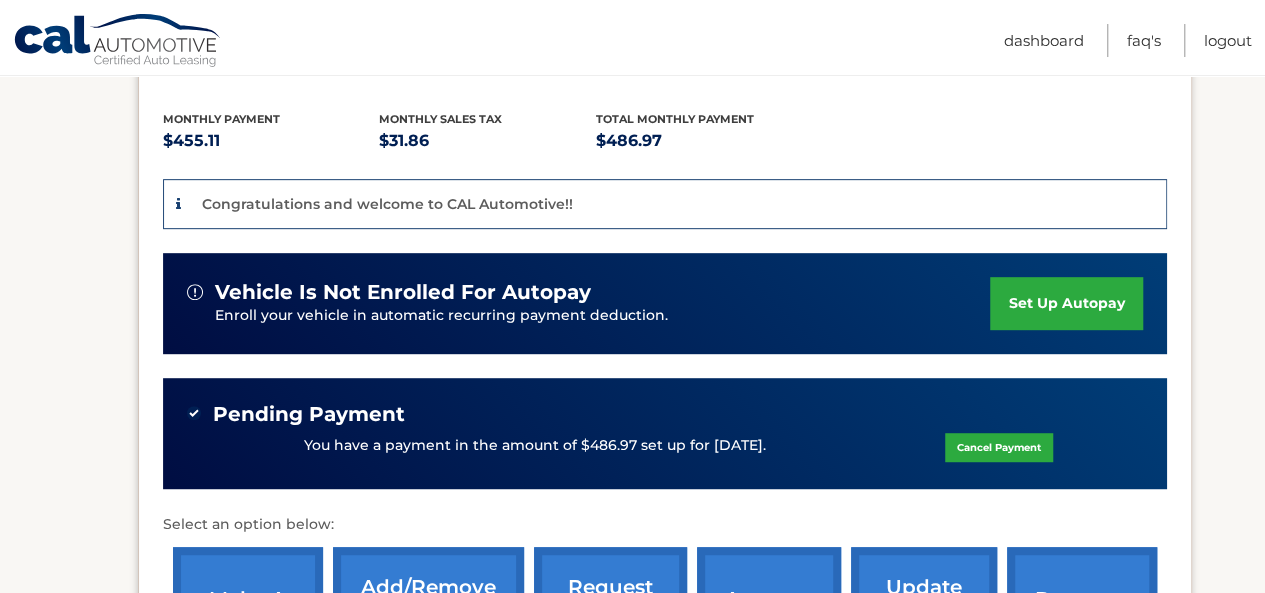 click on "You have a payment in the amount of $486.97 set up for [DATE].
Cancel Payment" at bounding box center (665, 446) 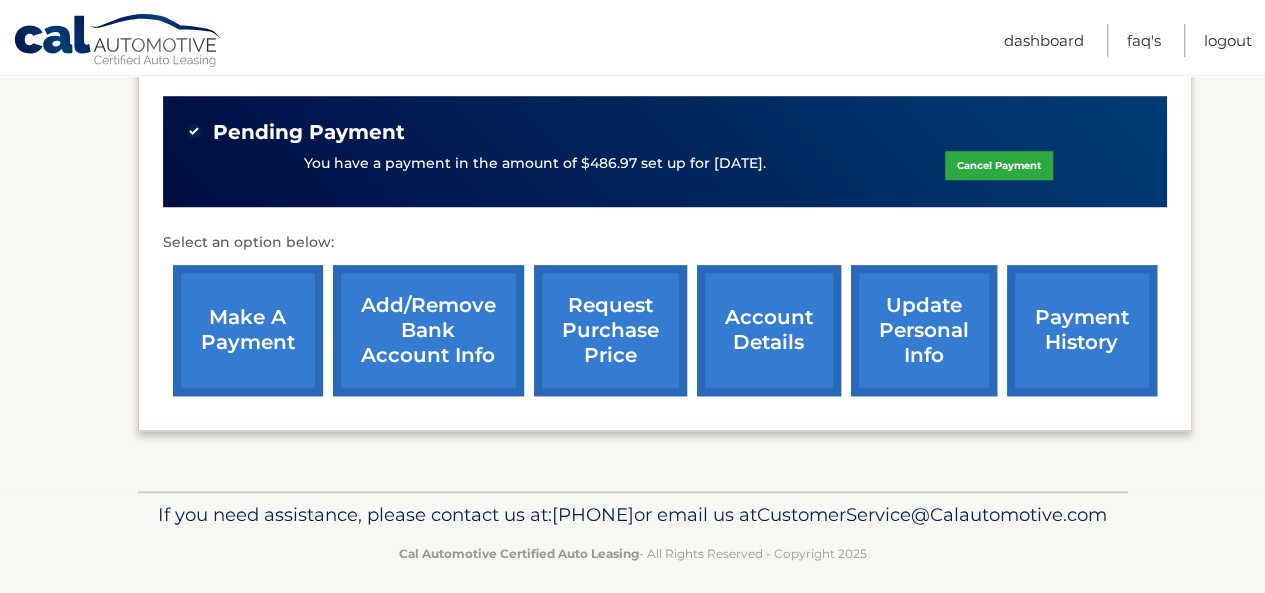 scroll, scrollTop: 700, scrollLeft: 0, axis: vertical 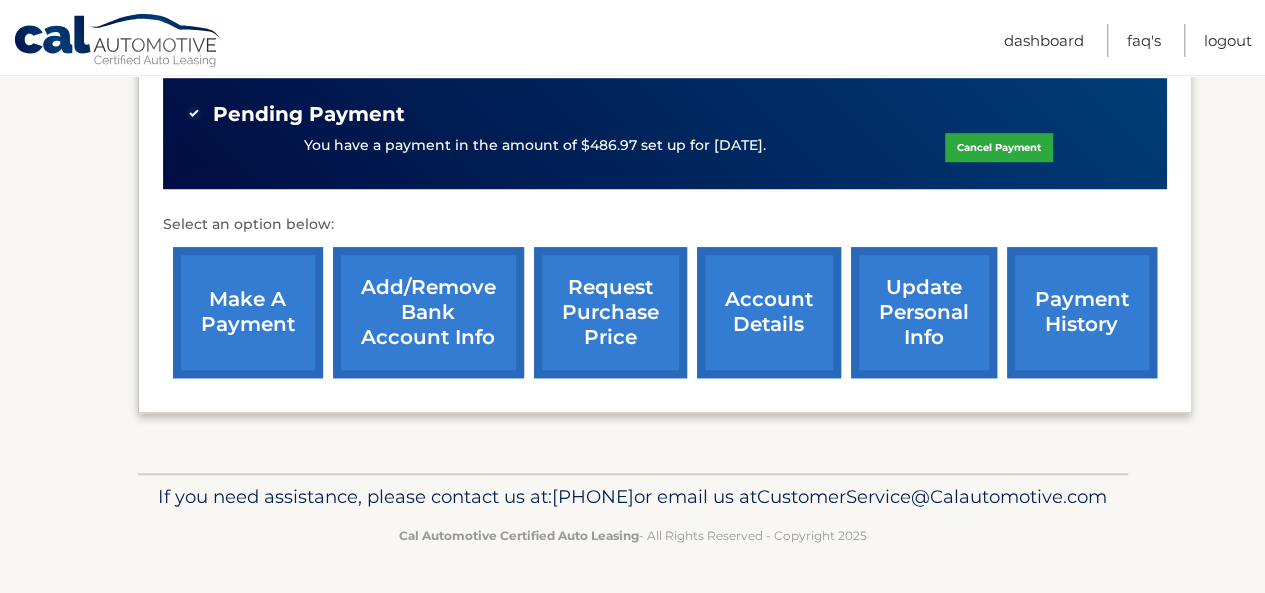 click on "account details" at bounding box center [769, 312] 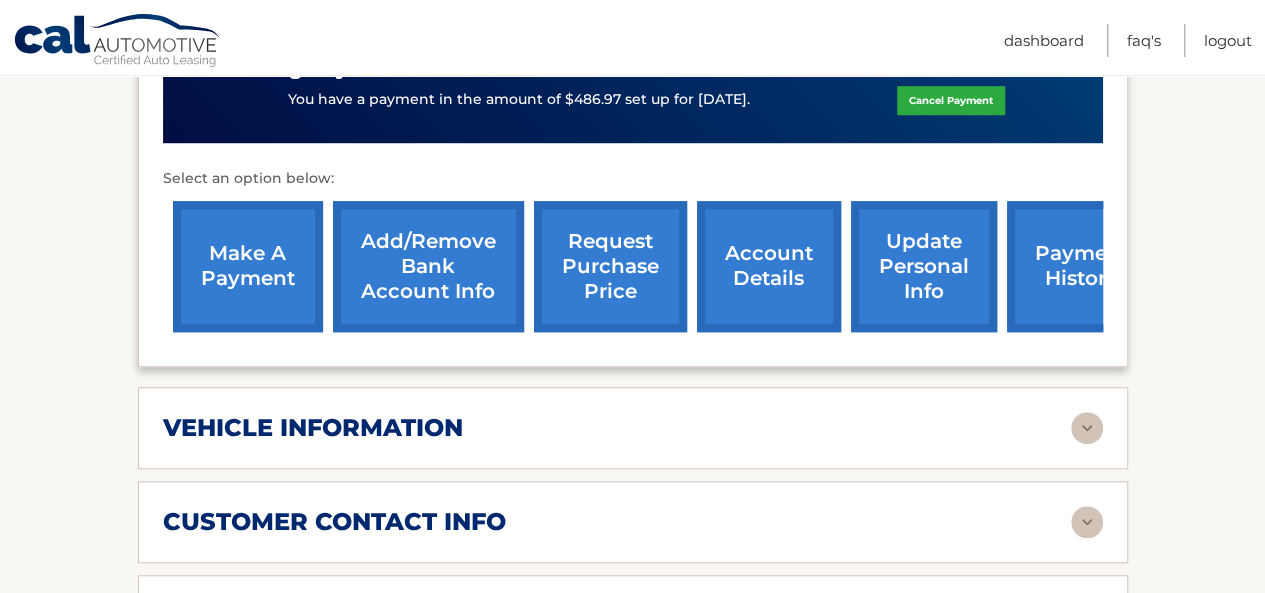scroll, scrollTop: 700, scrollLeft: 0, axis: vertical 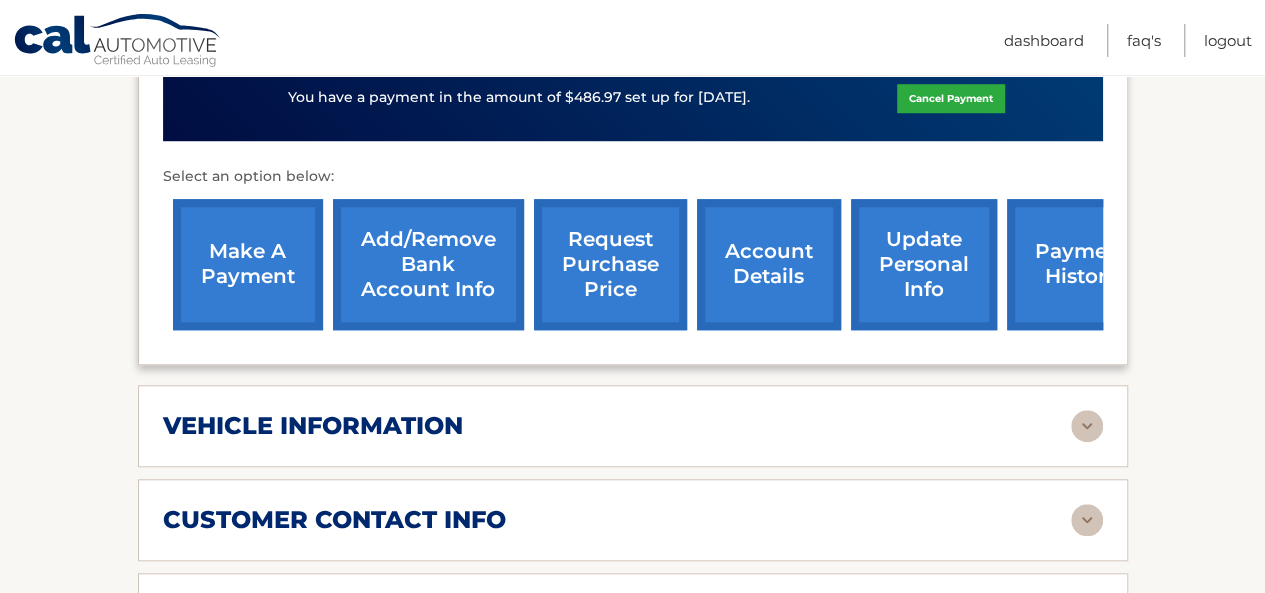 click on "payment history" at bounding box center [1082, 264] 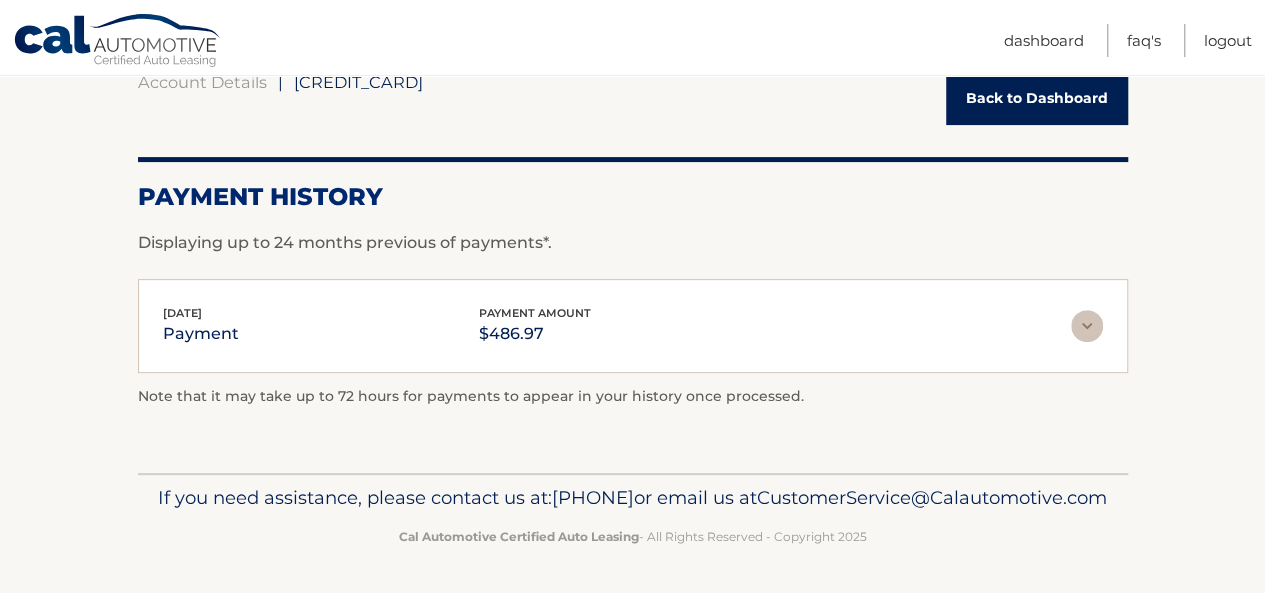 scroll, scrollTop: 239, scrollLeft: 0, axis: vertical 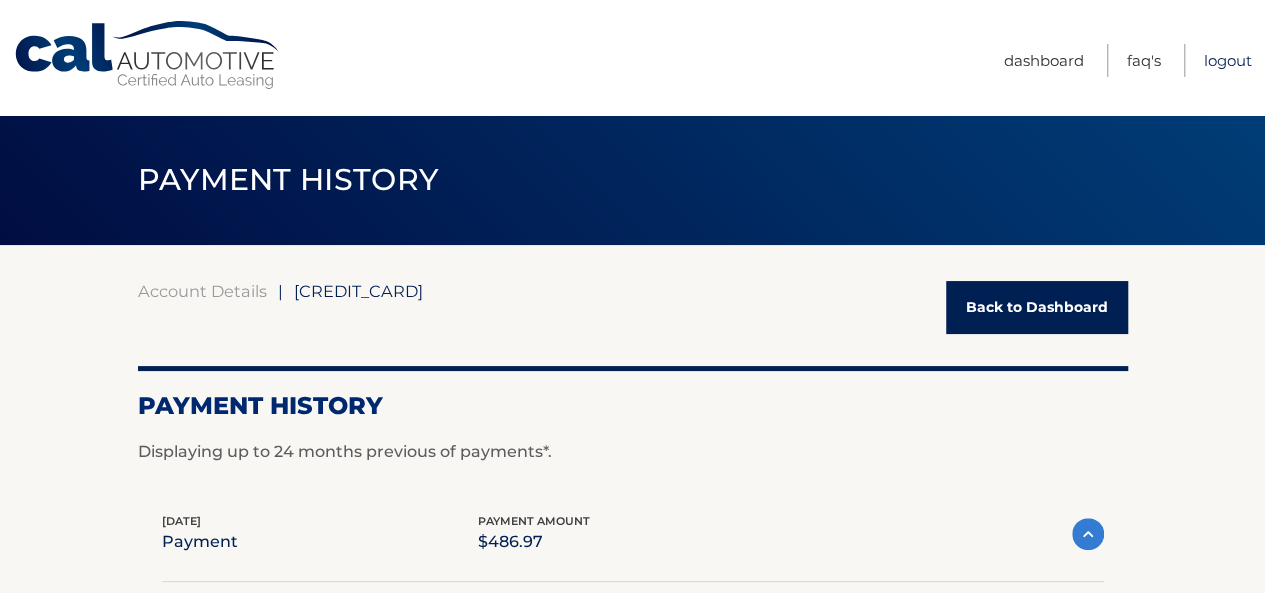 click on "Logout" at bounding box center (1228, 60) 